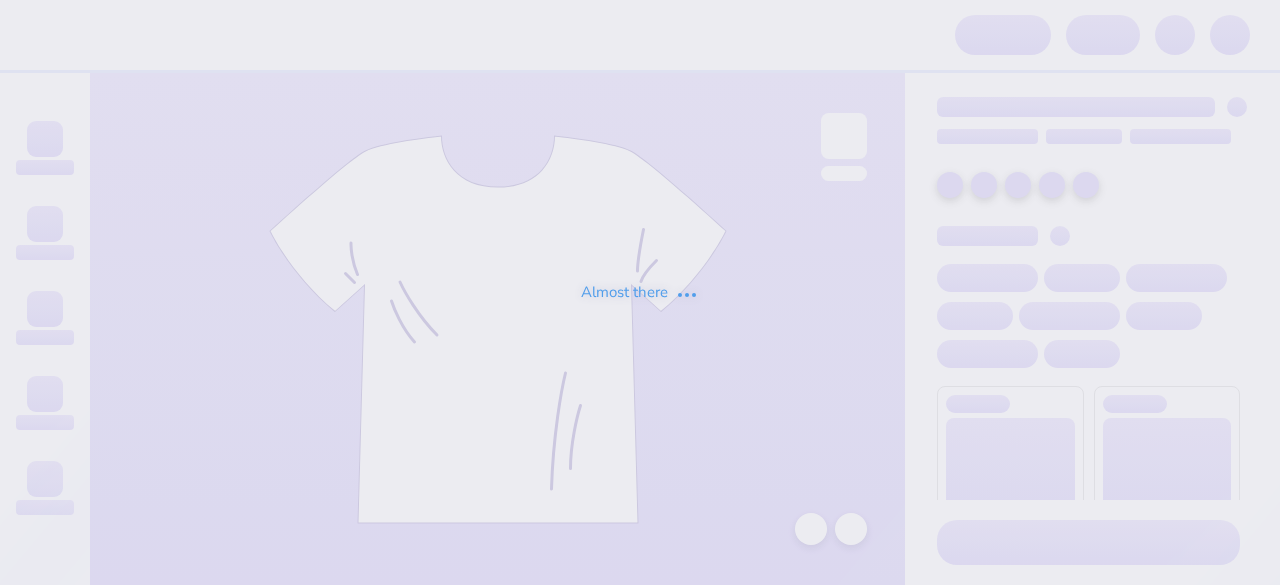 scroll, scrollTop: 0, scrollLeft: 0, axis: both 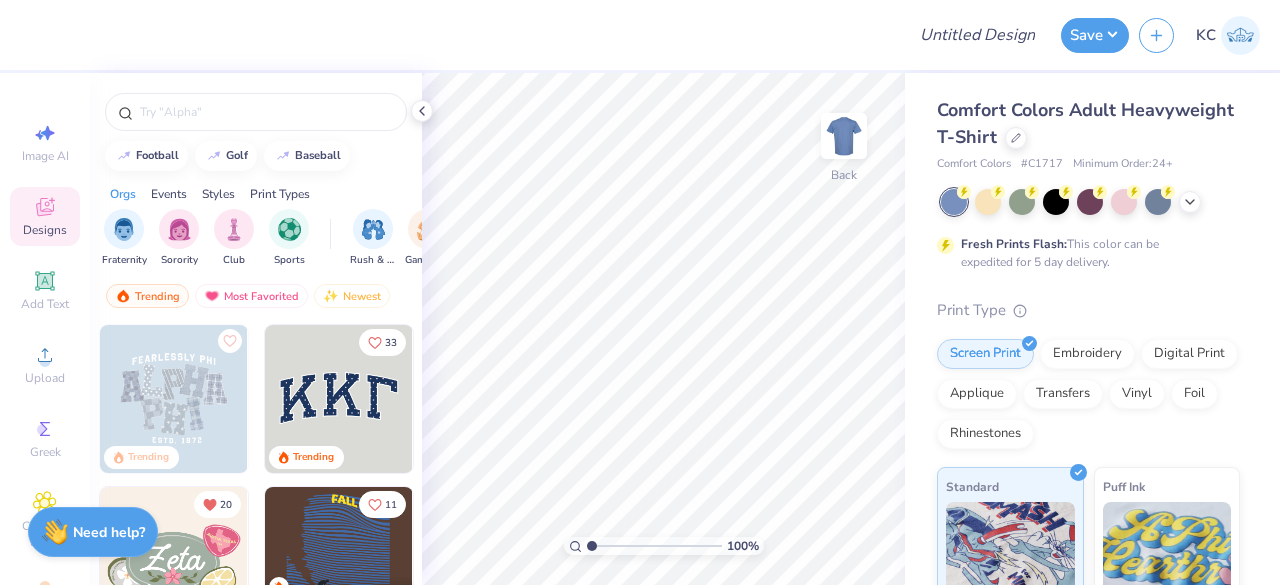click on "Comfort Colors Adult Heavyweight T-Shirt" at bounding box center [1088, 124] 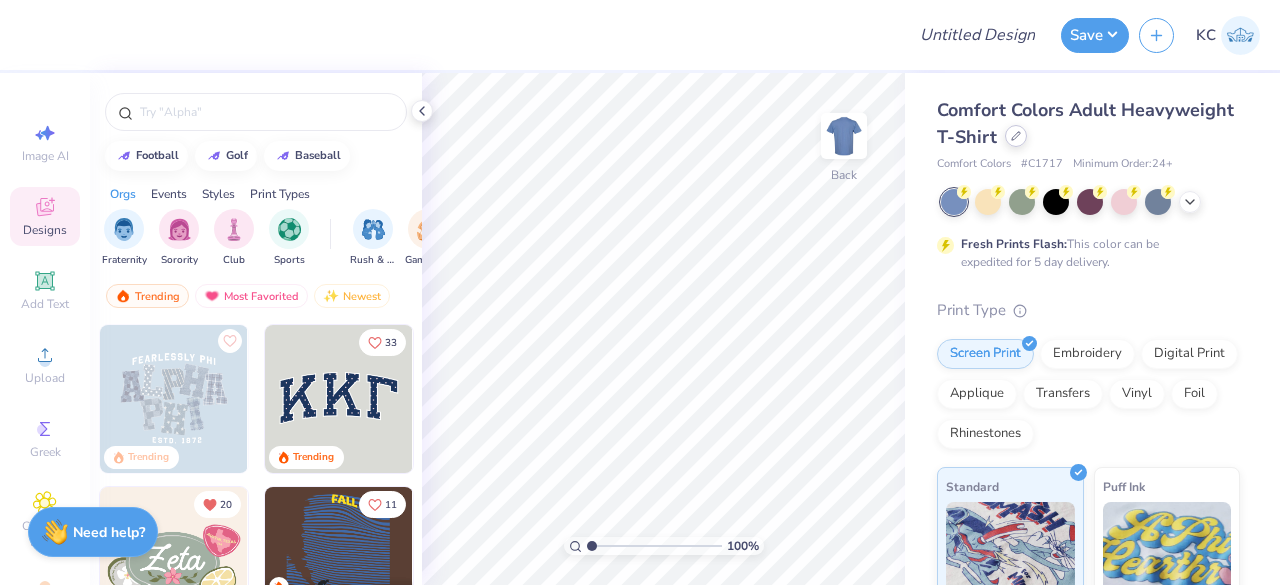 click 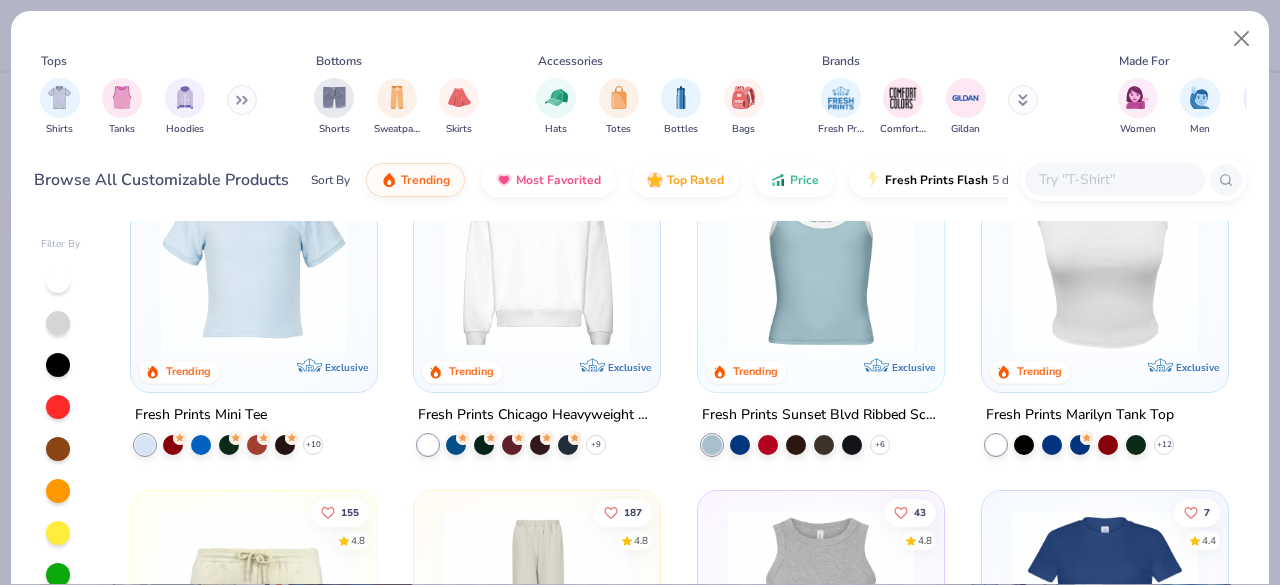 scroll, scrollTop: 1071, scrollLeft: 0, axis: vertical 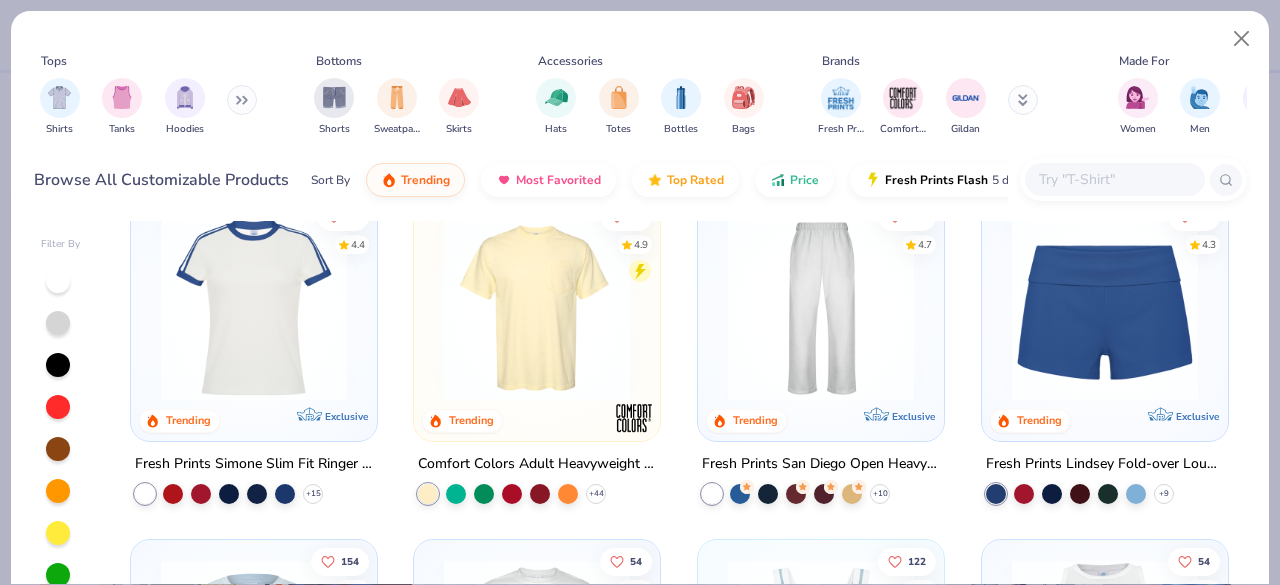 click at bounding box center [254, 308] 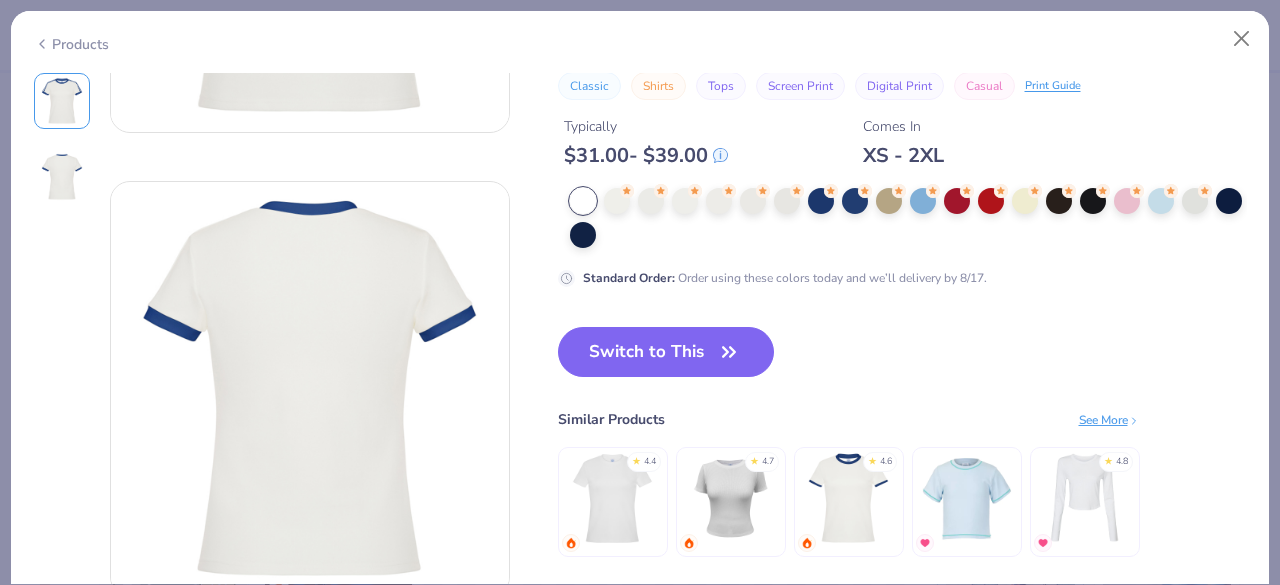scroll, scrollTop: 356, scrollLeft: 0, axis: vertical 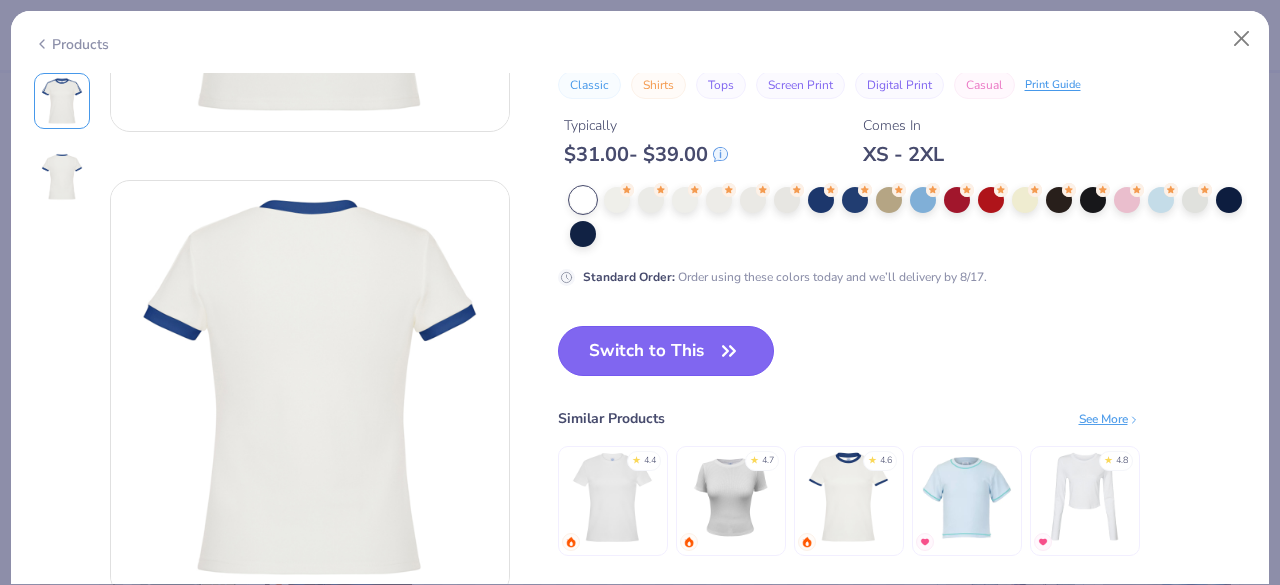click on "Switch to This" at bounding box center [666, 351] 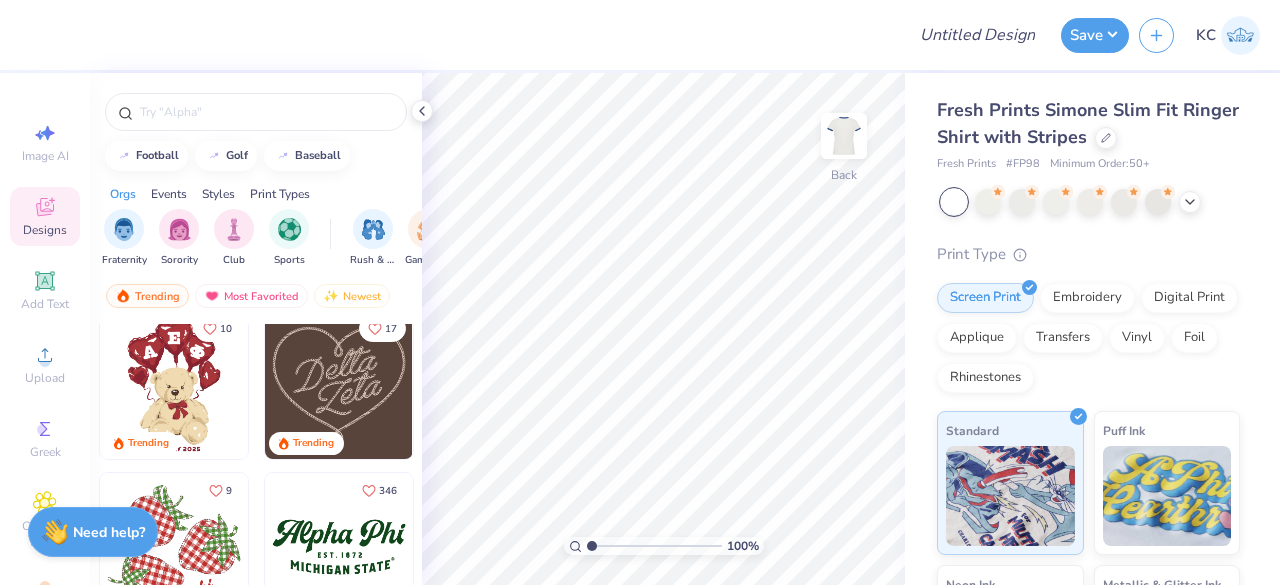 scroll, scrollTop: 0, scrollLeft: 0, axis: both 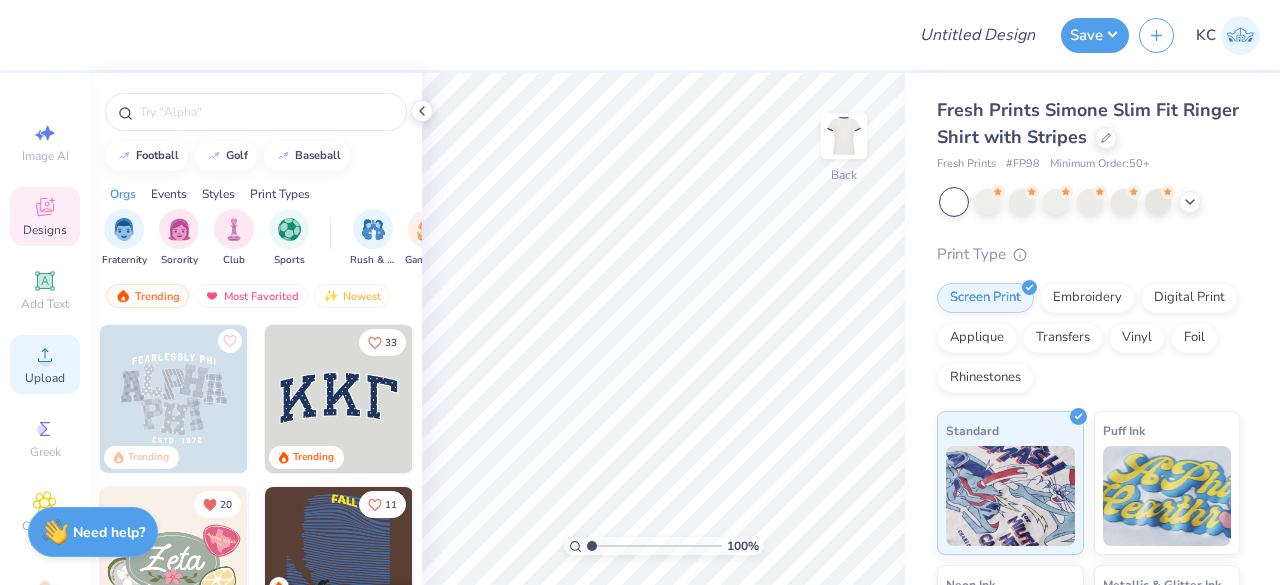 click 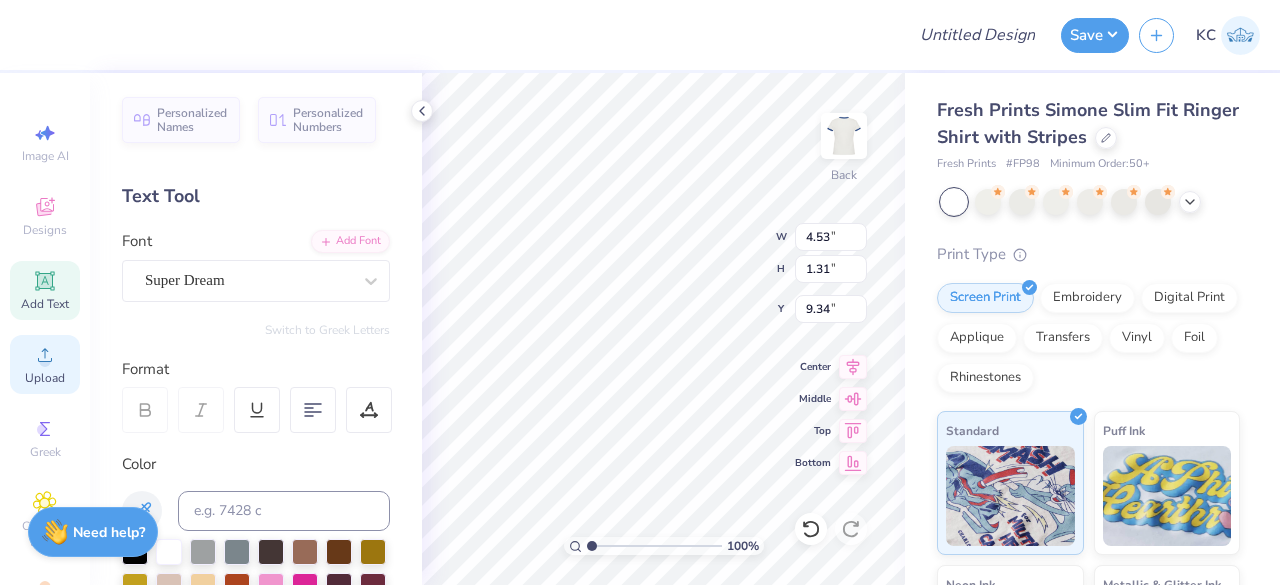 click on "Upload" at bounding box center [45, 378] 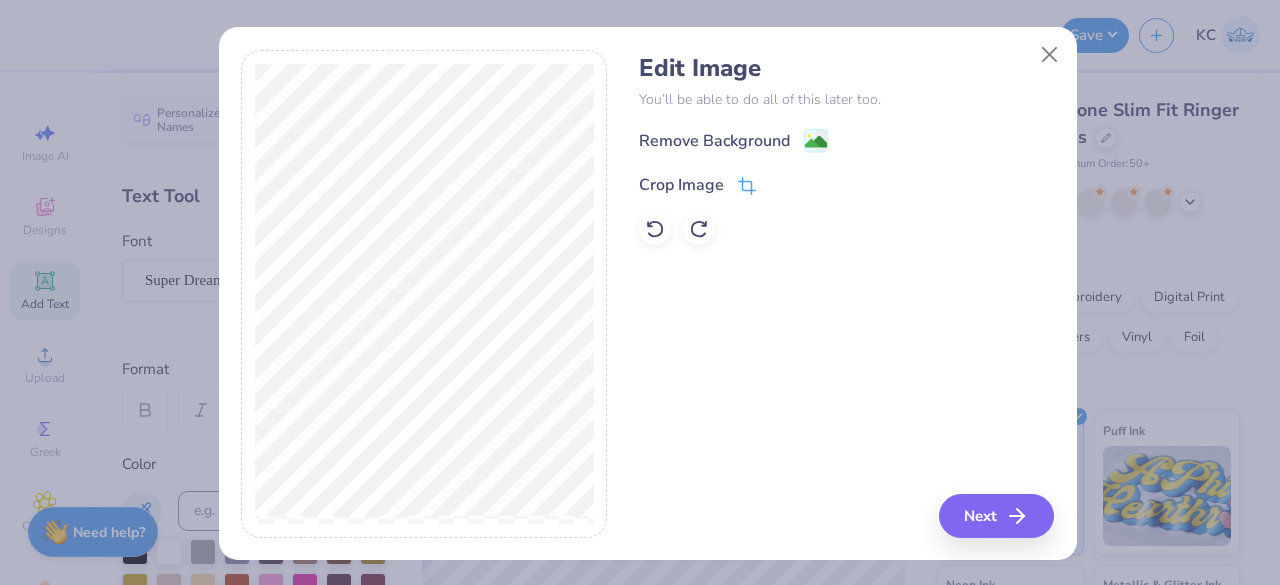 click 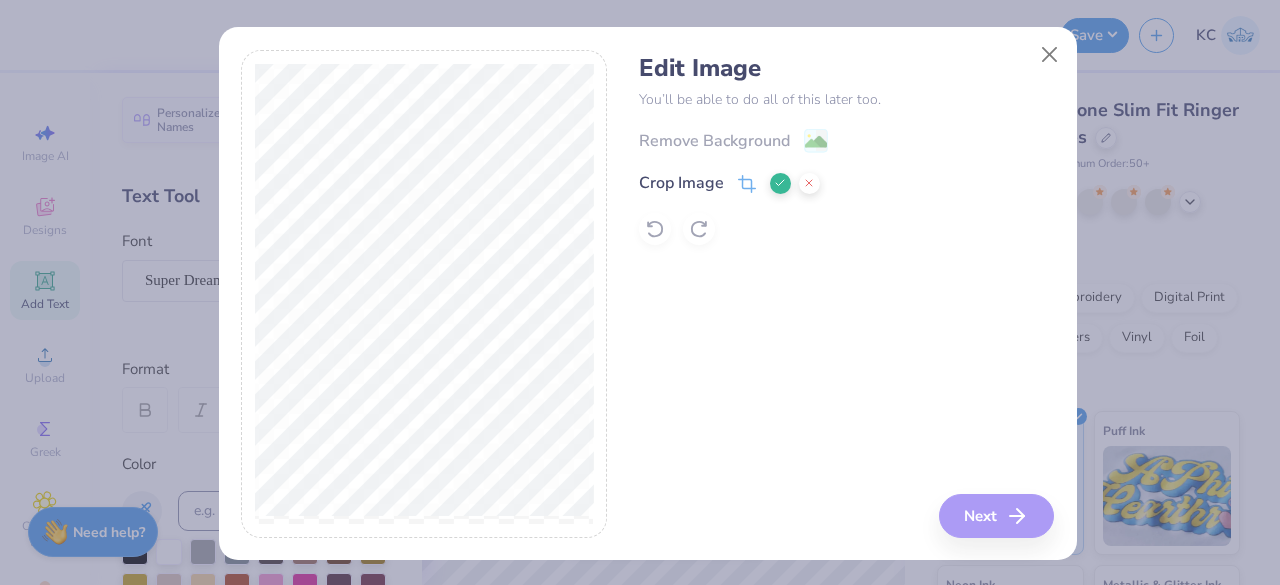 click 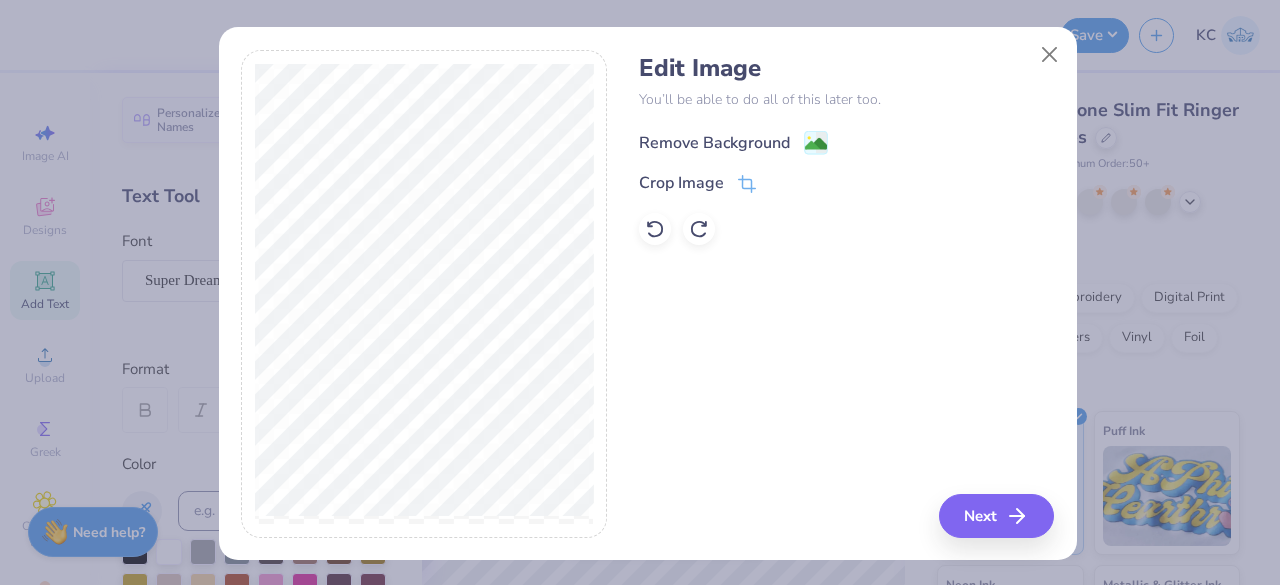 click on "Remove Background" at bounding box center [714, 143] 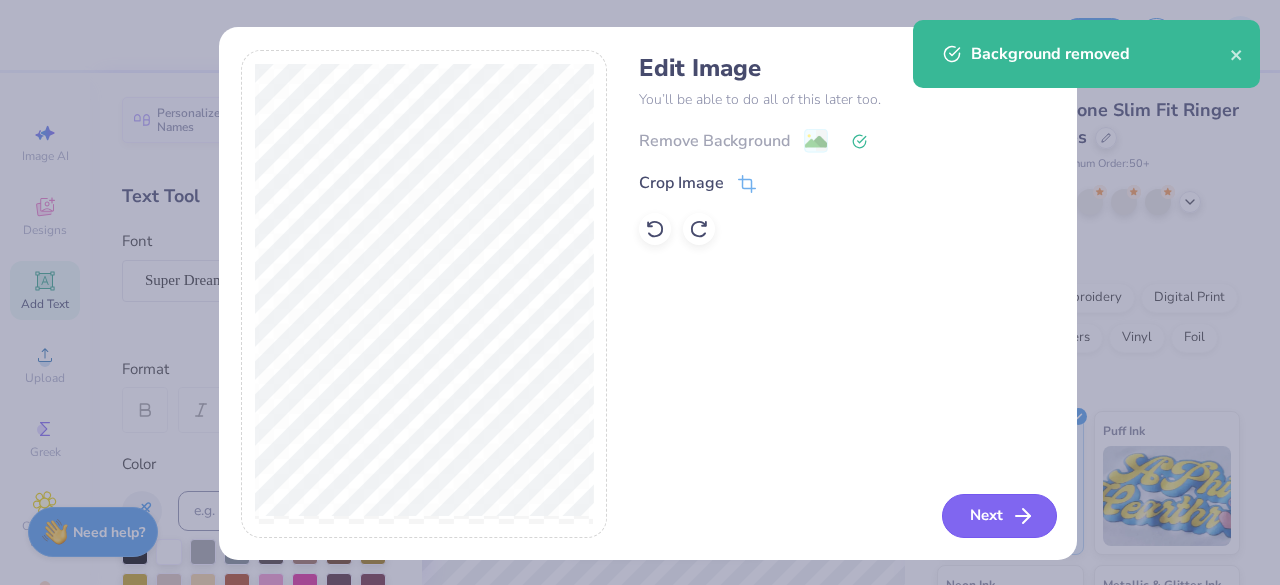 click on "Next" at bounding box center [999, 516] 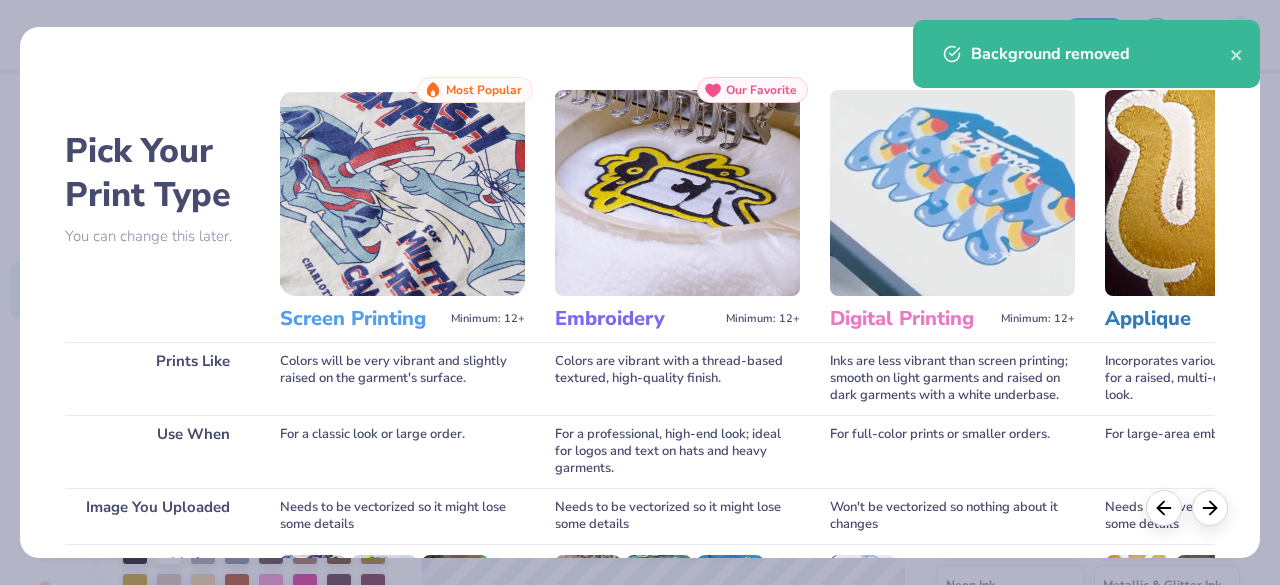 scroll, scrollTop: 311, scrollLeft: 0, axis: vertical 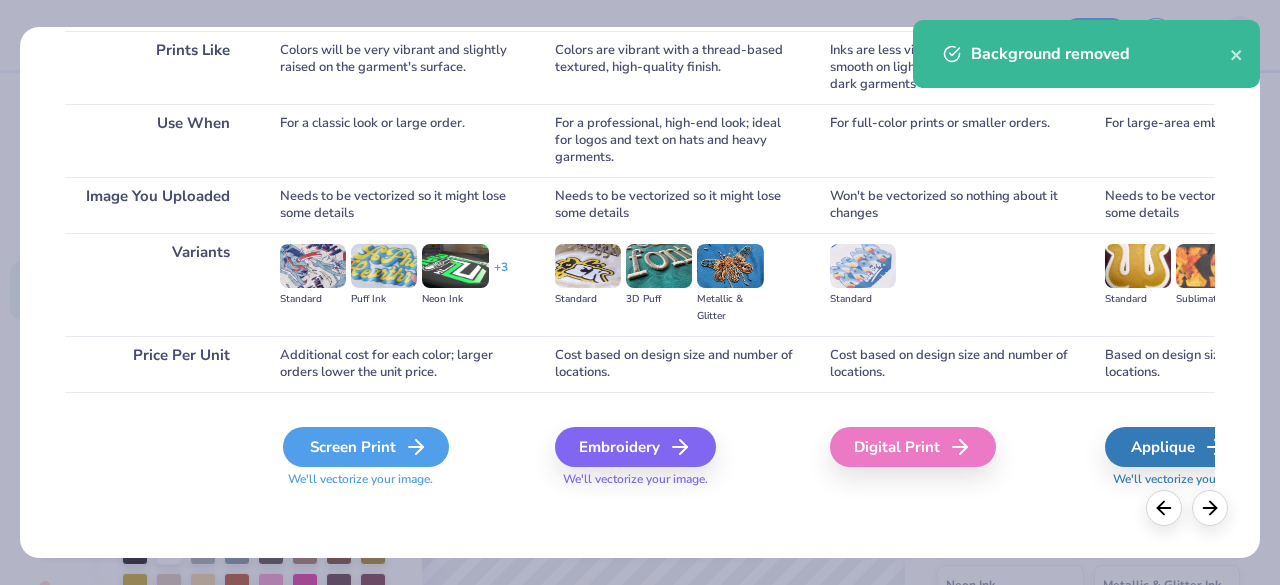 click on "Screen Print" at bounding box center (366, 447) 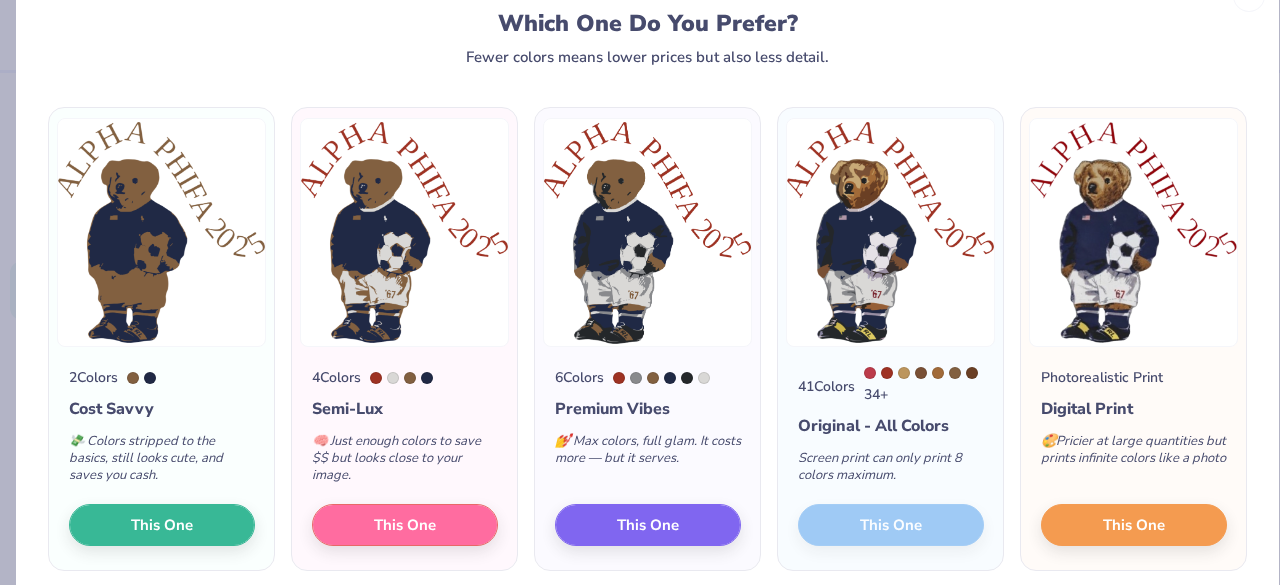 scroll, scrollTop: 73, scrollLeft: 0, axis: vertical 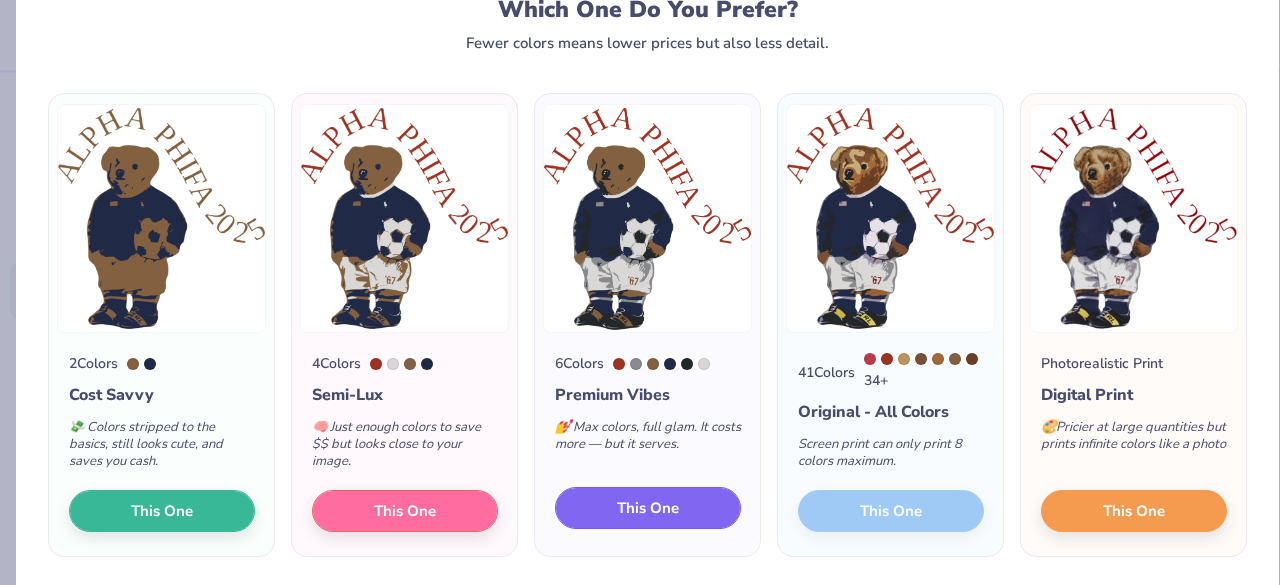 click on "This One" at bounding box center [648, 508] 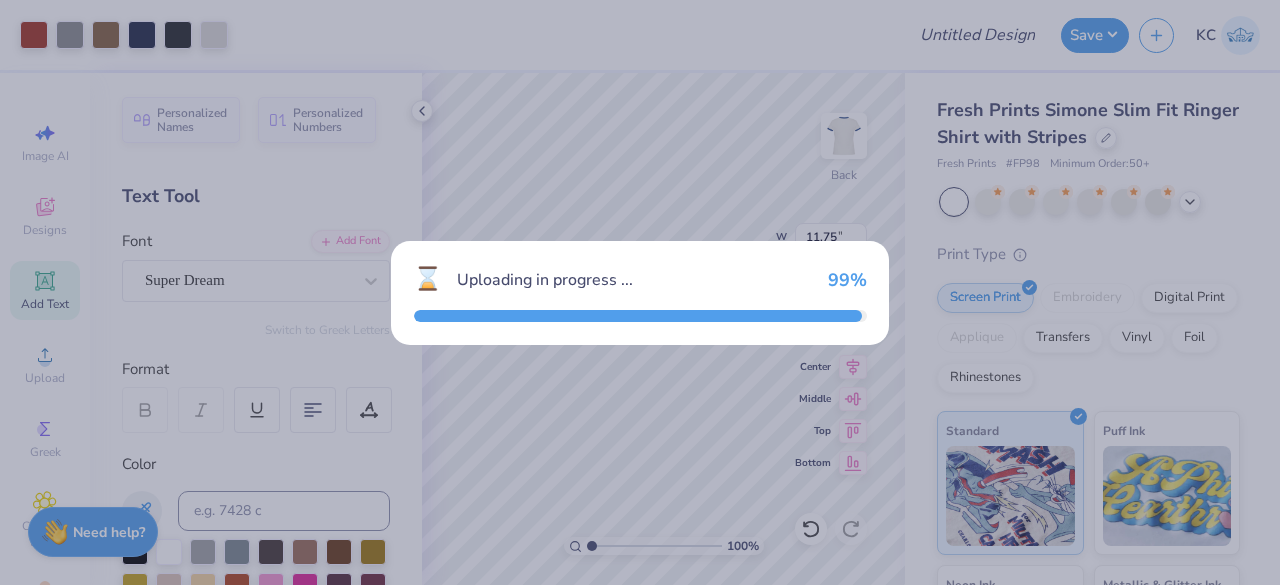 type on "11.75" 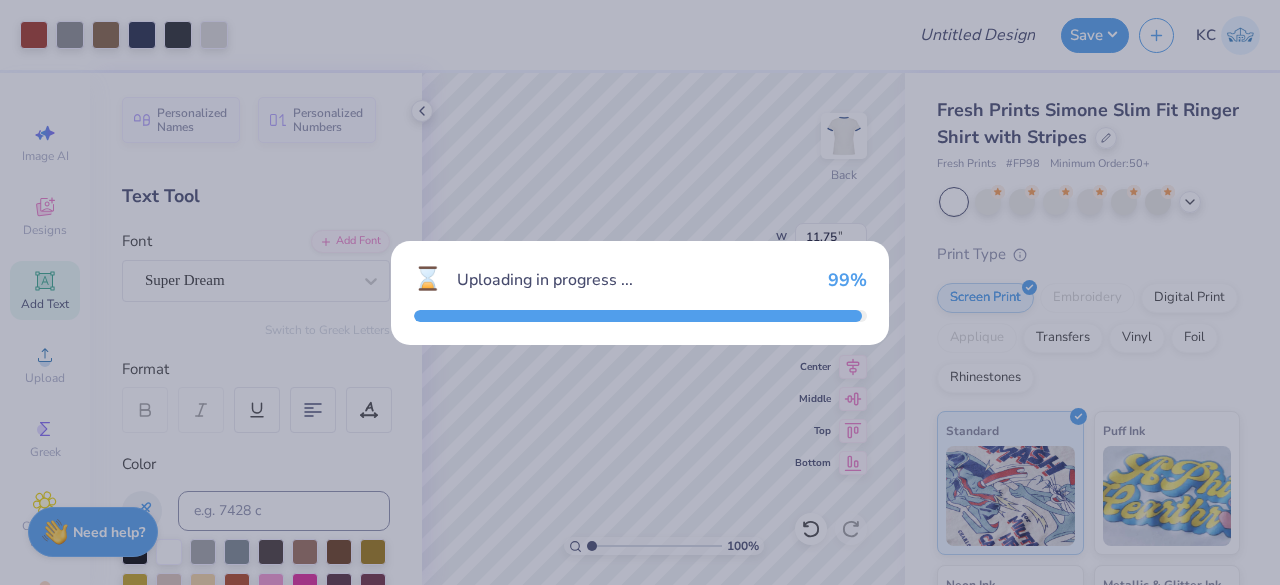 type on "12.58" 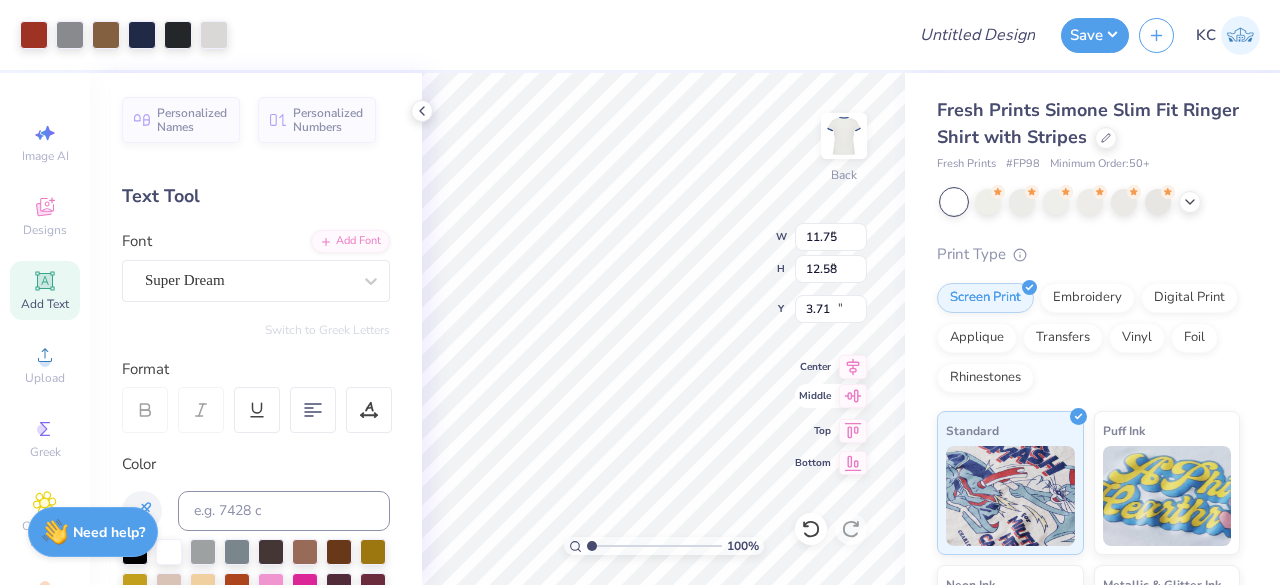 type on "5.11" 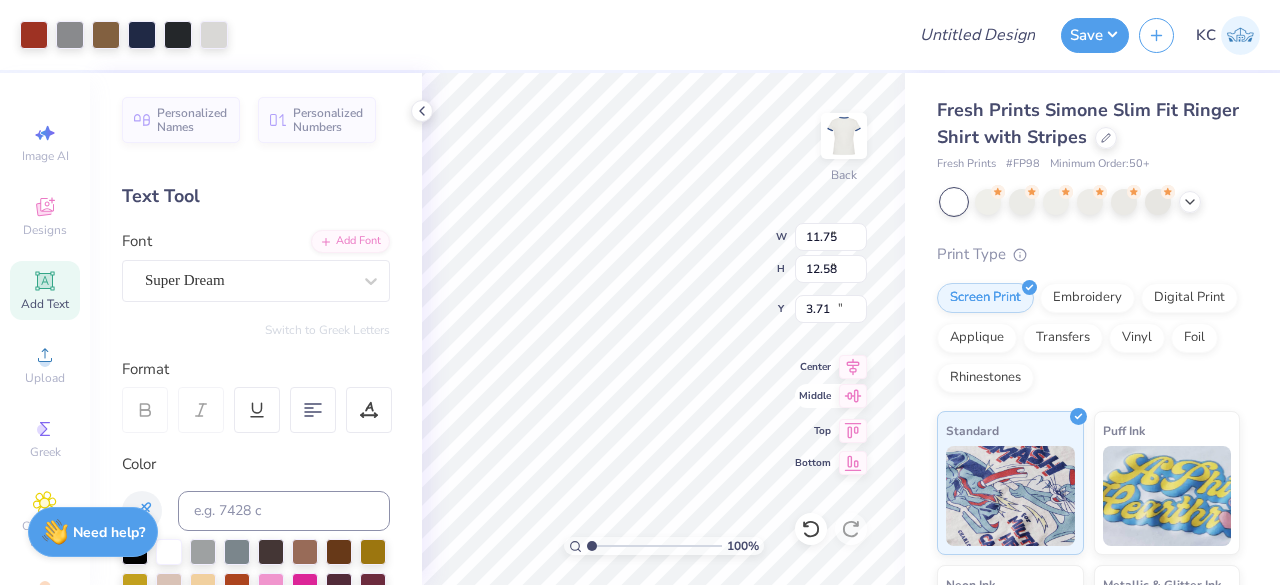 type on "5.47" 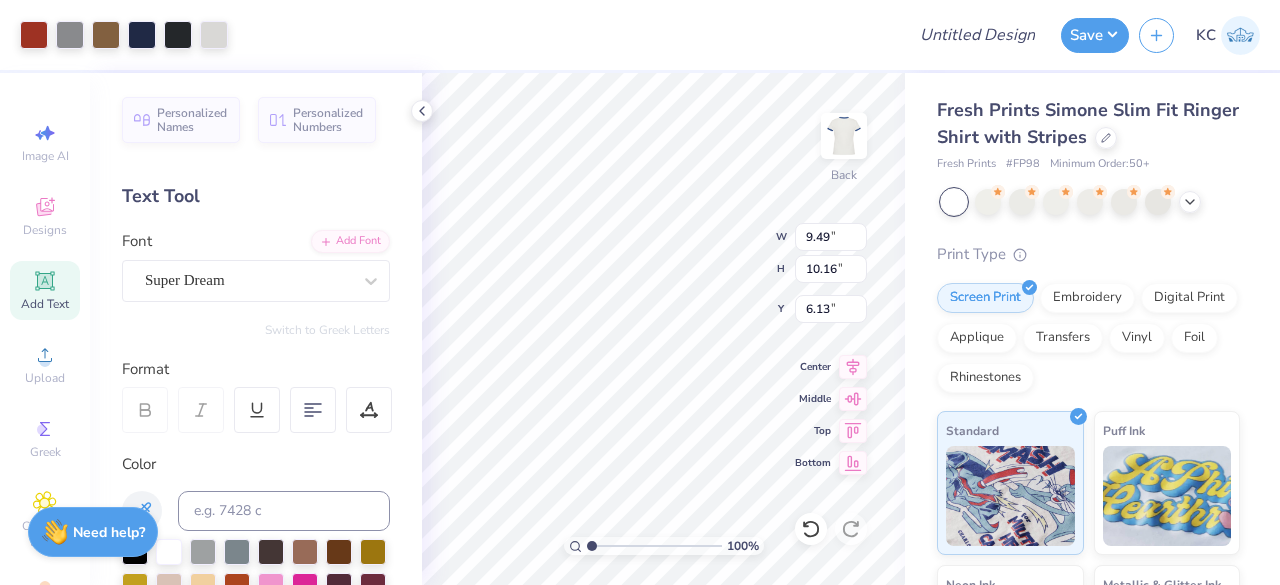 type on "9.49" 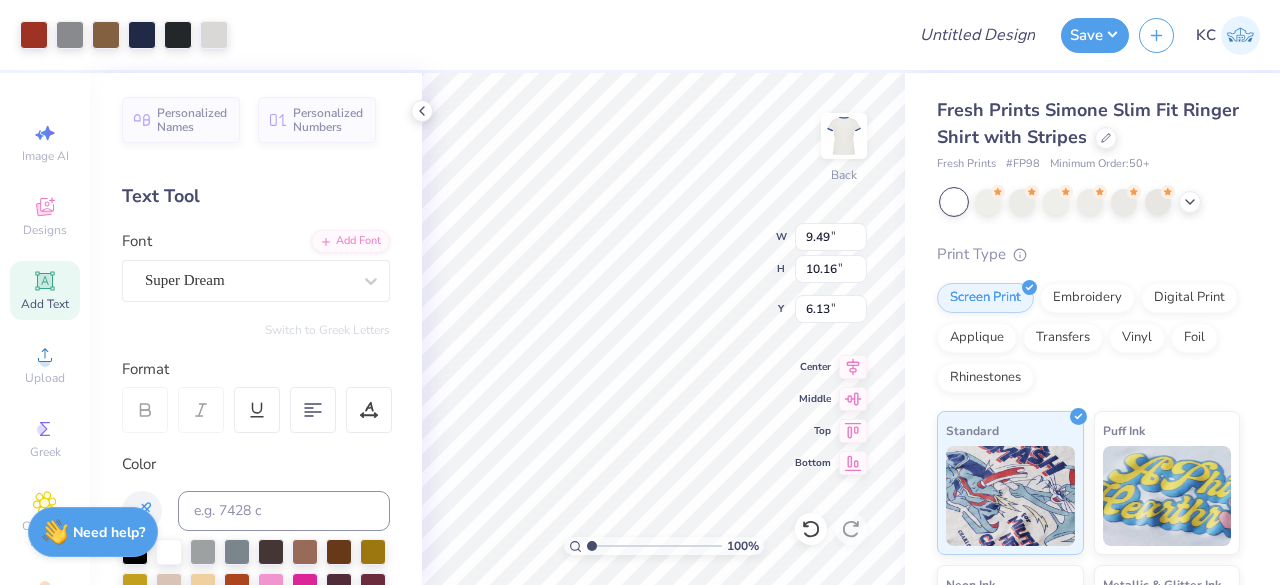 type on "10.16" 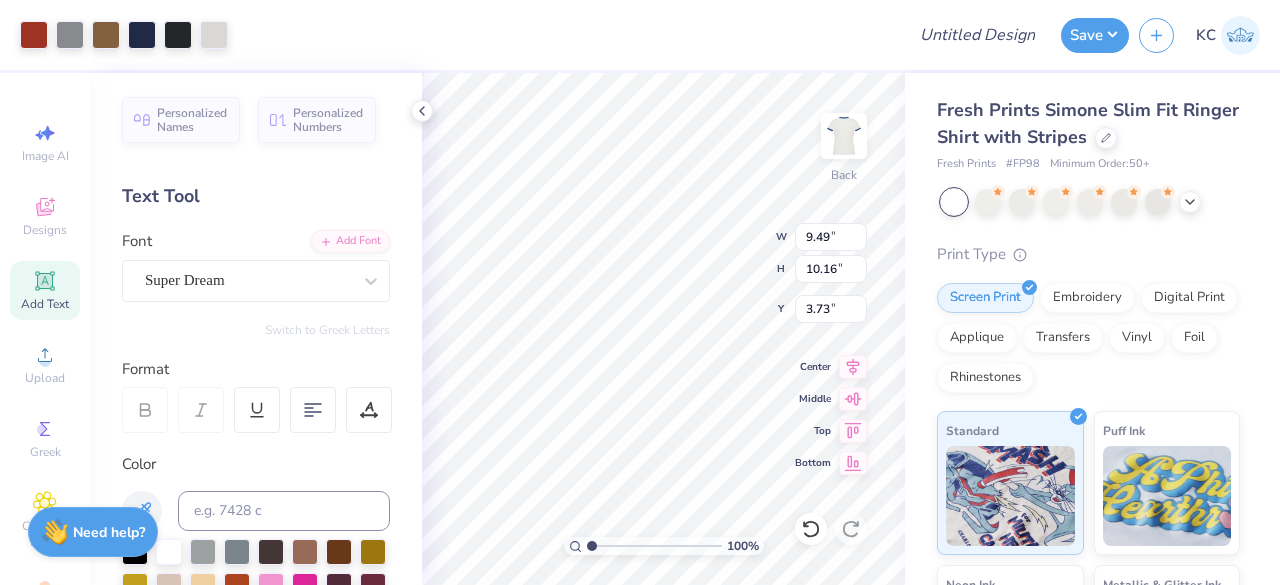 type on "3.00" 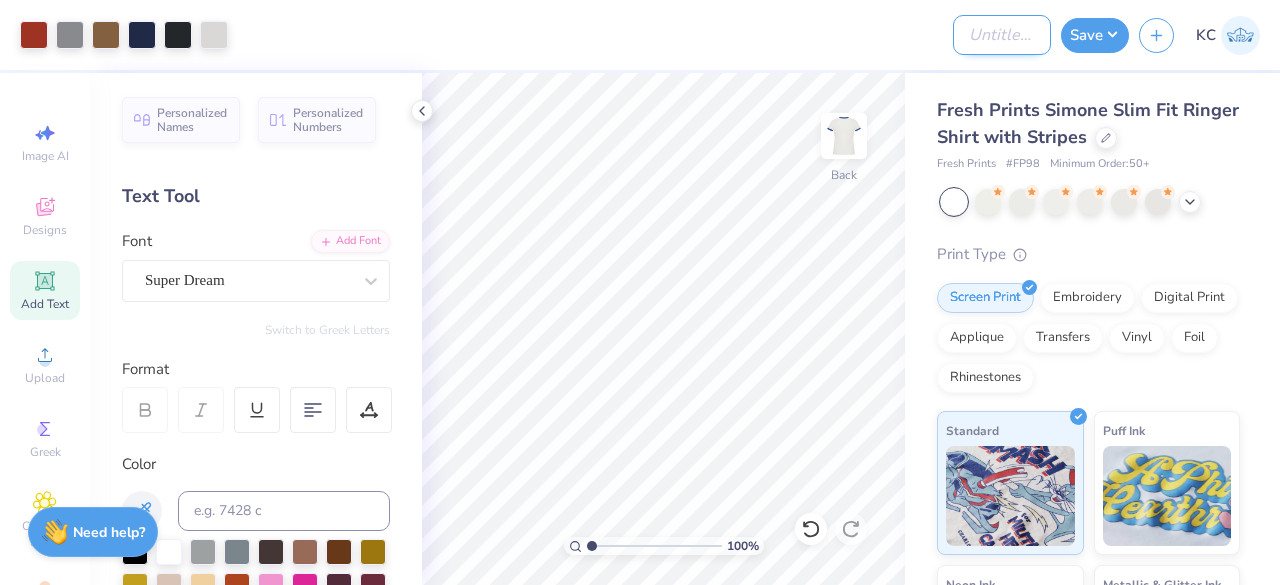click on "Design Title" at bounding box center (1002, 35) 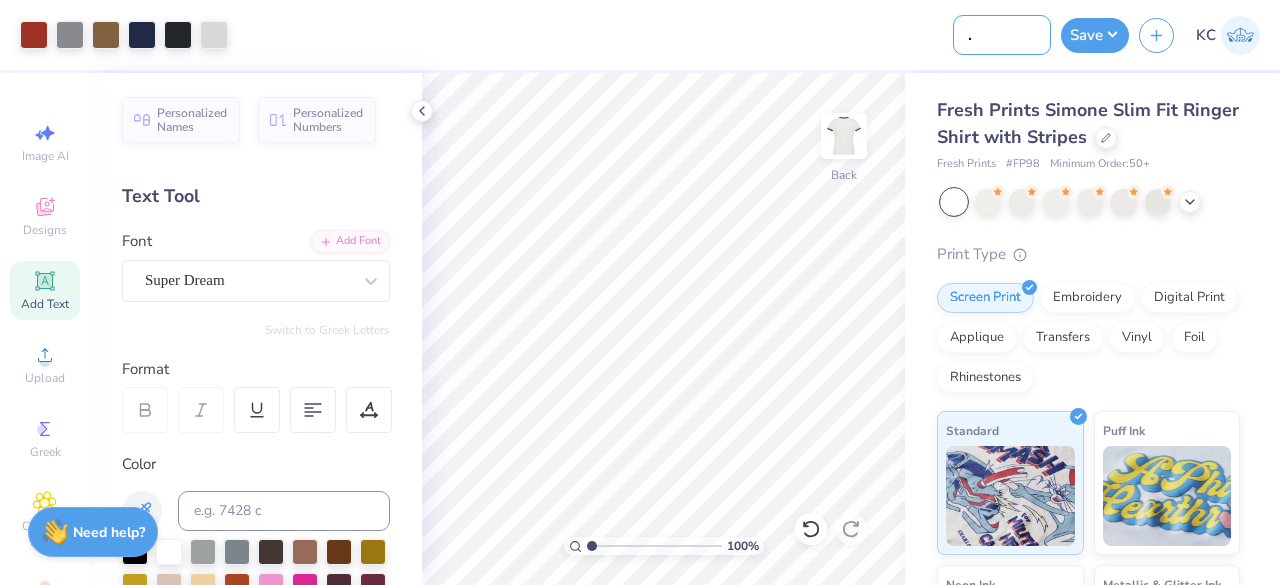 scroll, scrollTop: 0, scrollLeft: 64, axis: horizontal 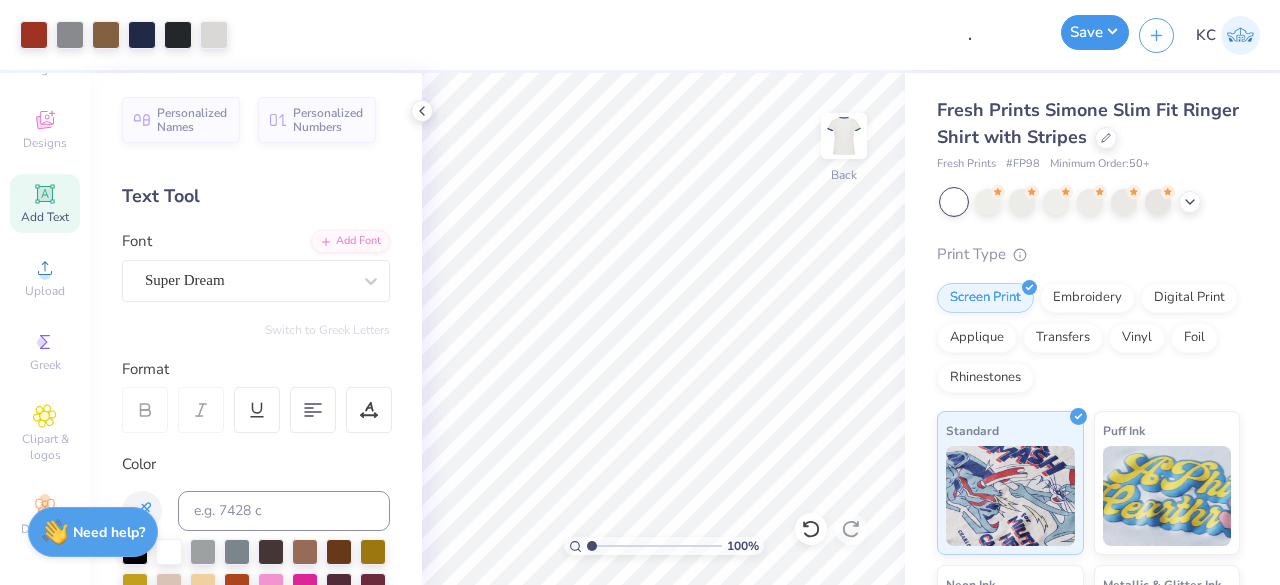 click on "Save" at bounding box center (1095, 32) 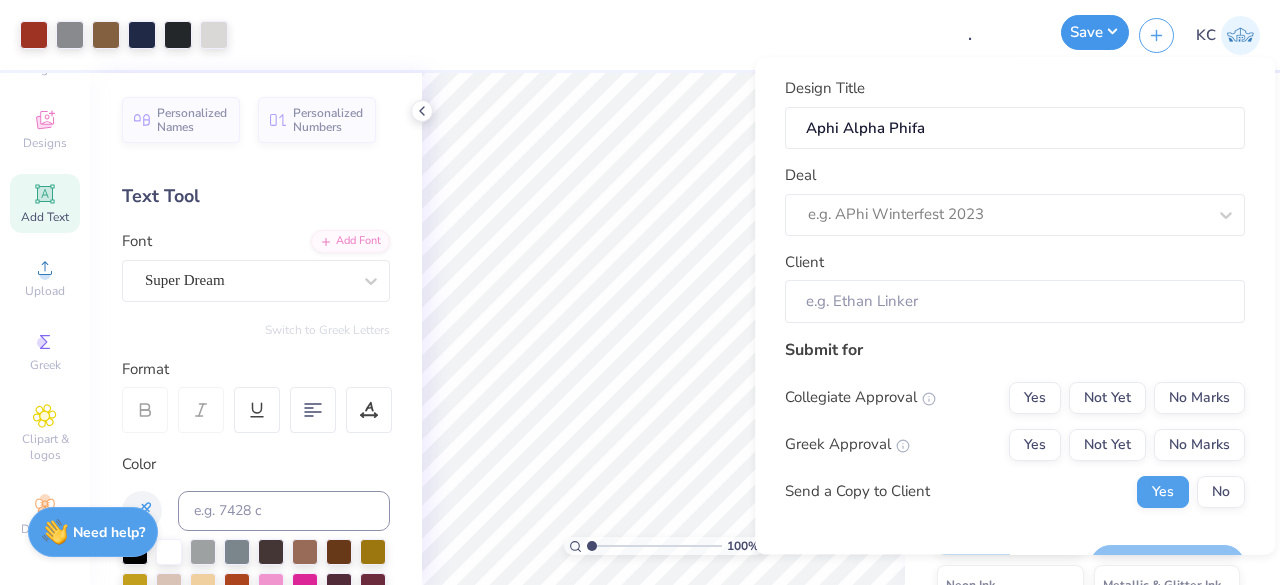 scroll, scrollTop: 0, scrollLeft: 0, axis: both 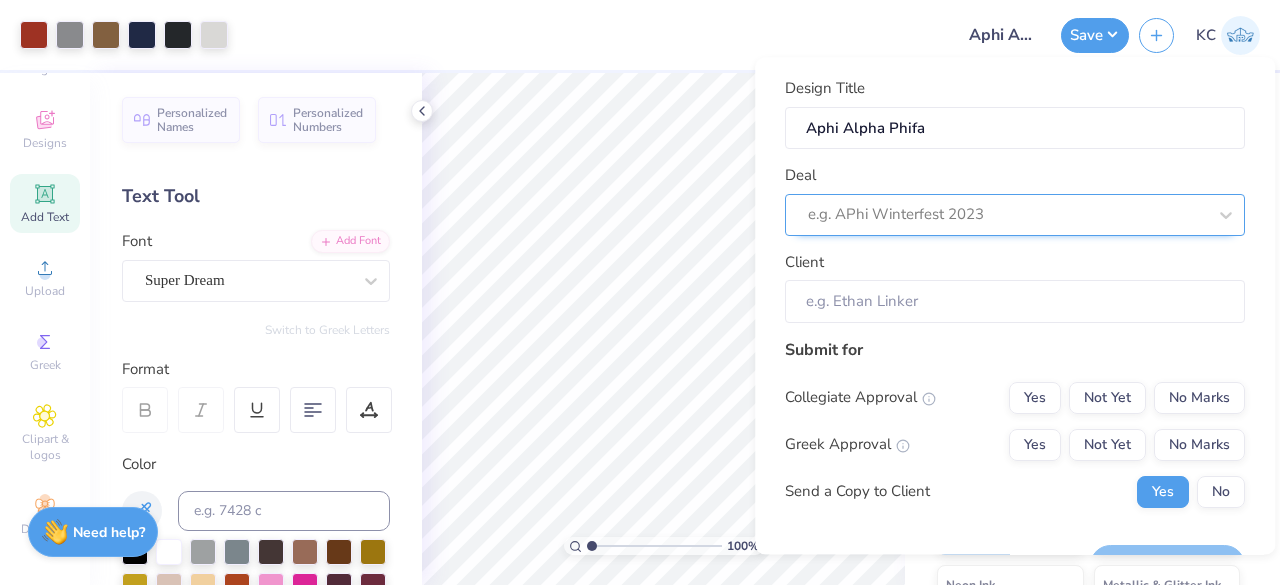 click on "e.g. APhi Winterfest 2023" at bounding box center (1015, 215) 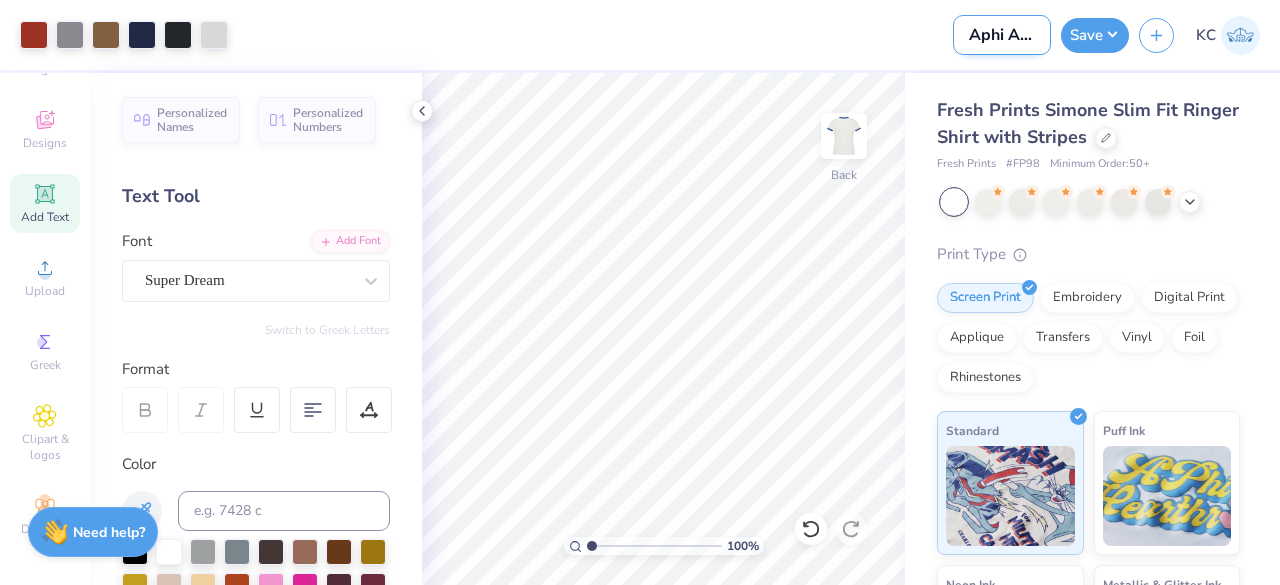 click on "Aphi Alpha Phifa" at bounding box center [1002, 35] 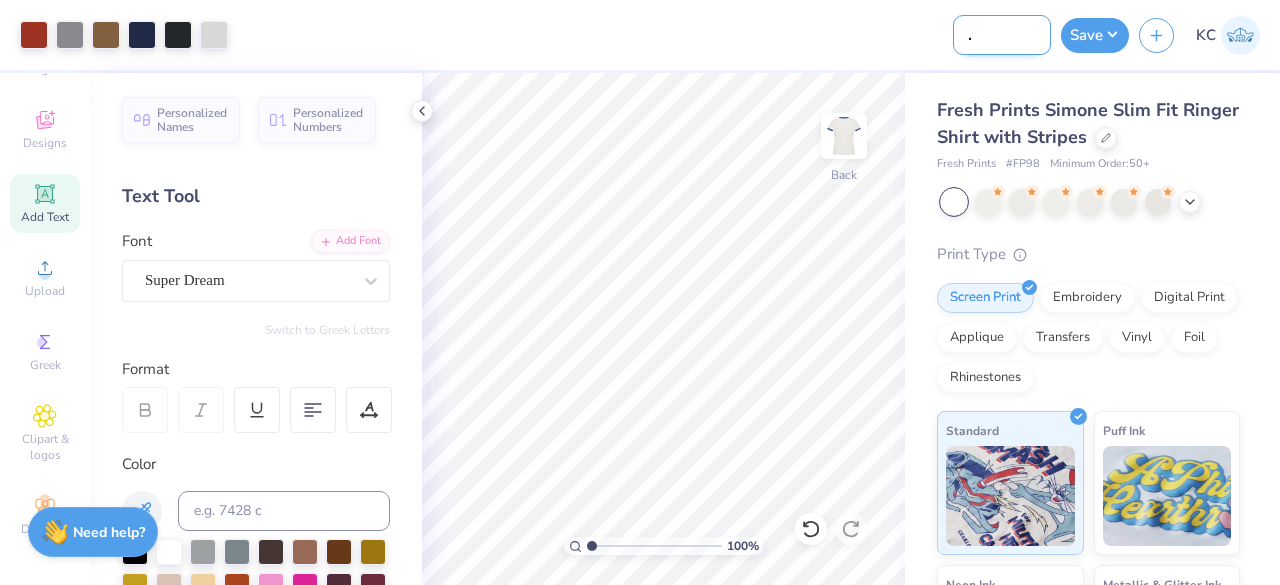 drag, startPoint x: 997, startPoint y: 34, endPoint x: 1046, endPoint y: 31, distance: 49.09175 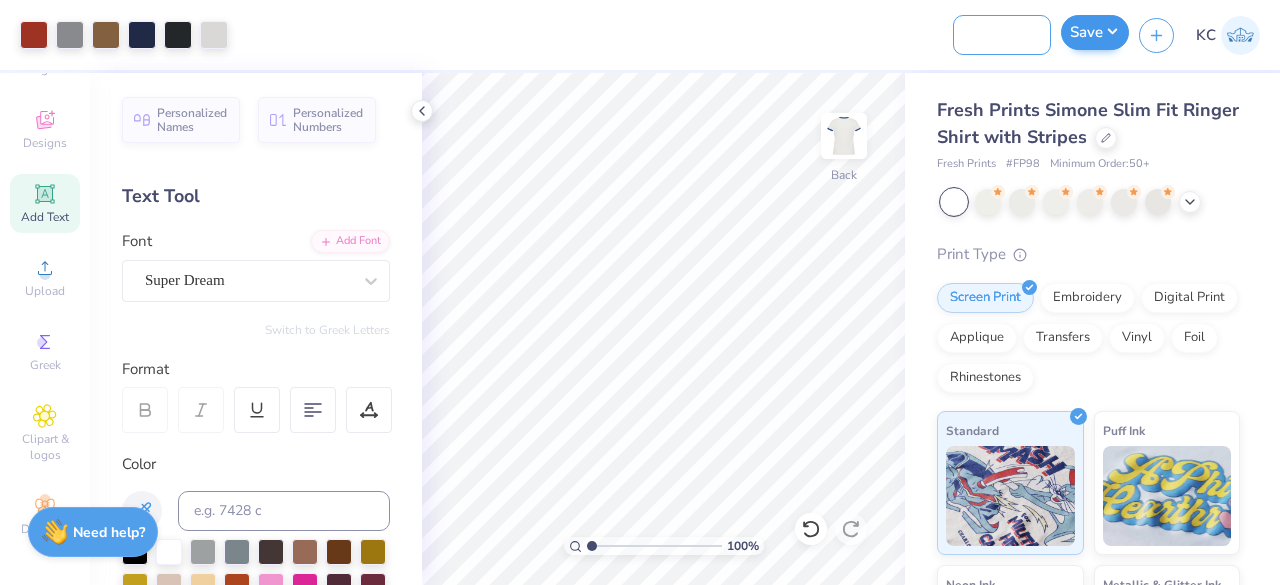 scroll, scrollTop: 0, scrollLeft: 128, axis: horizontal 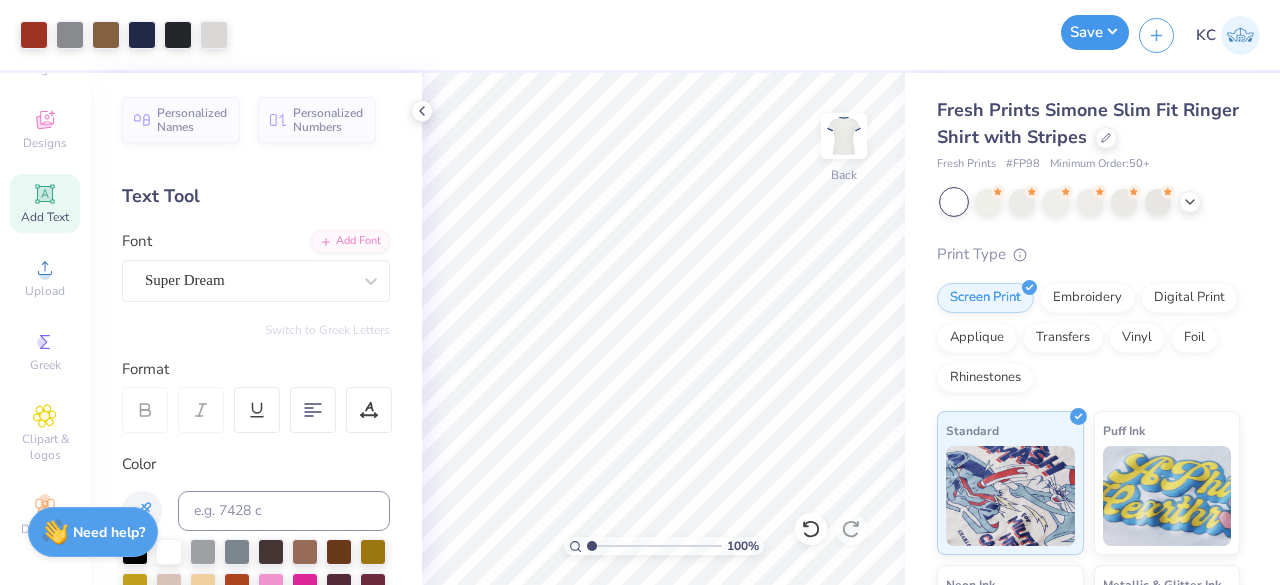 click on "Save" at bounding box center (1095, 32) 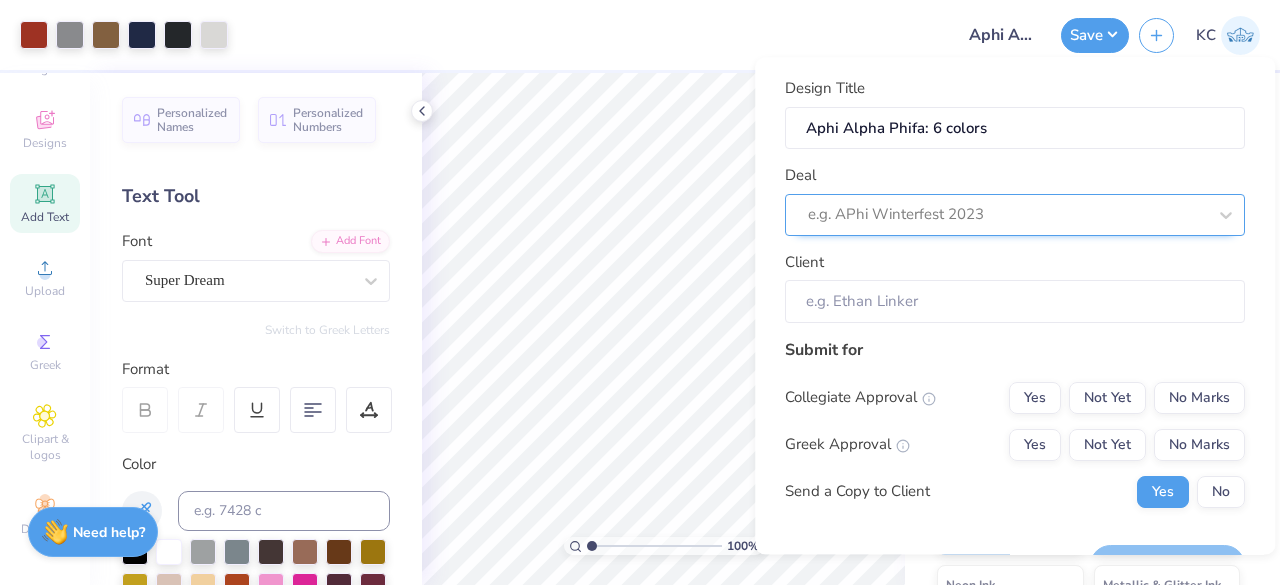 click at bounding box center [1007, 215] 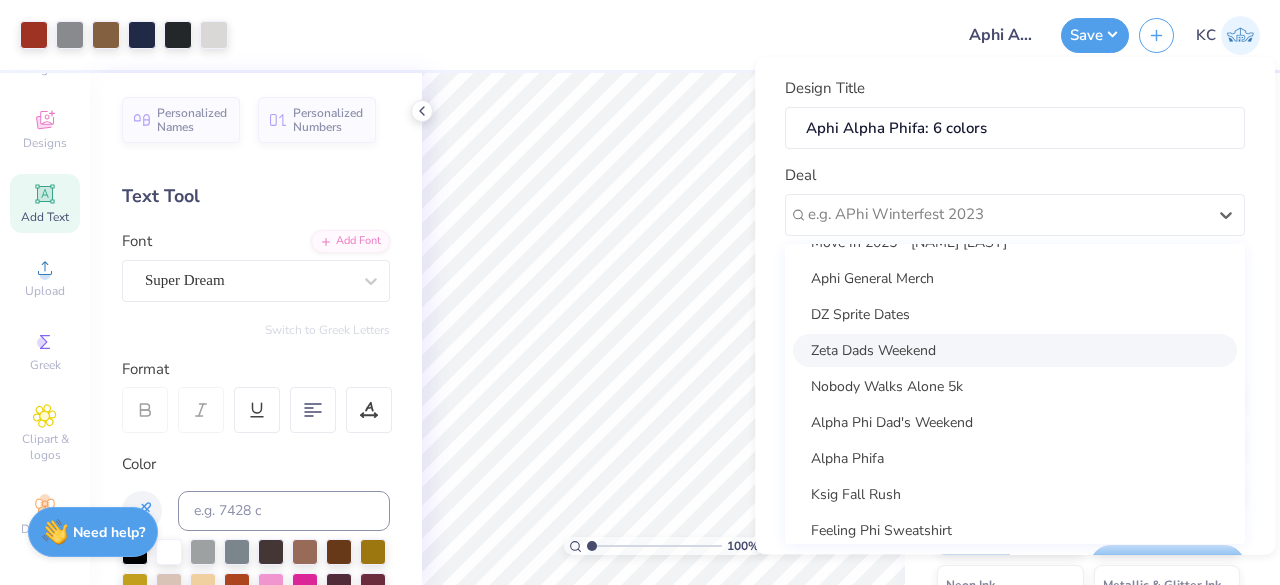 scroll, scrollTop: 253, scrollLeft: 0, axis: vertical 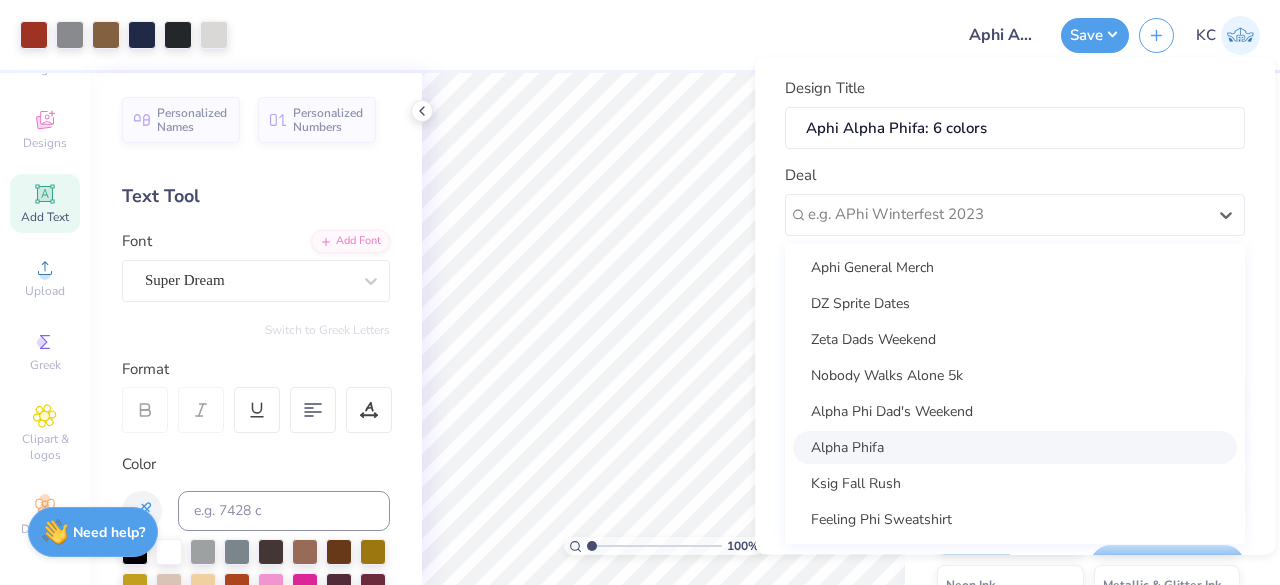 click on "Alpha Phifa" at bounding box center (1015, 447) 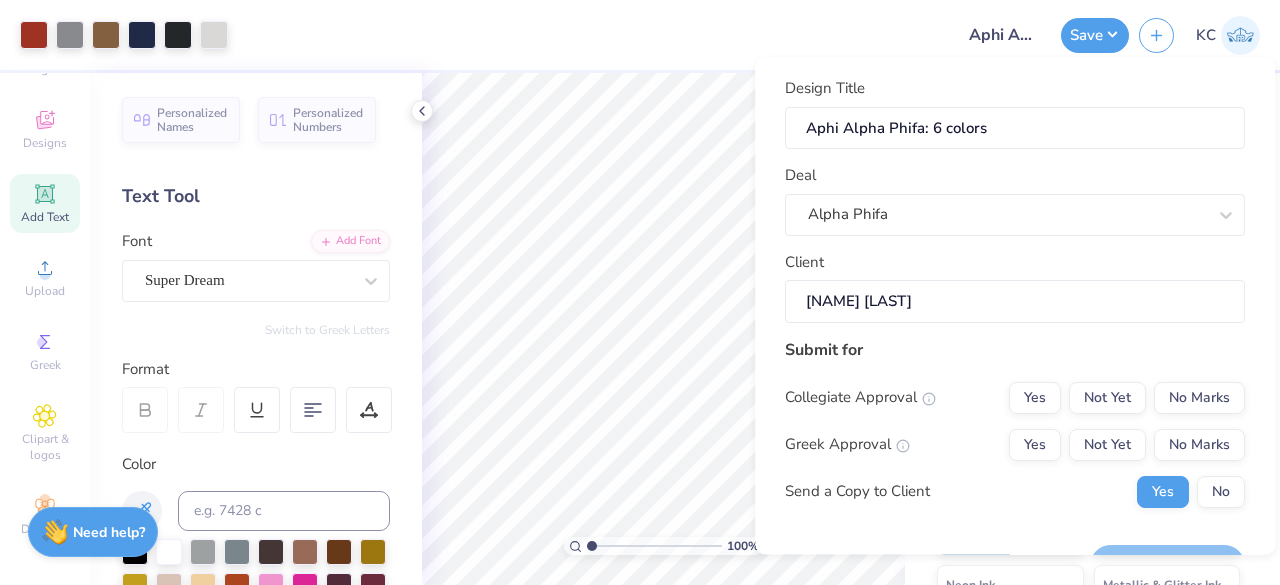scroll, scrollTop: 49, scrollLeft: 0, axis: vertical 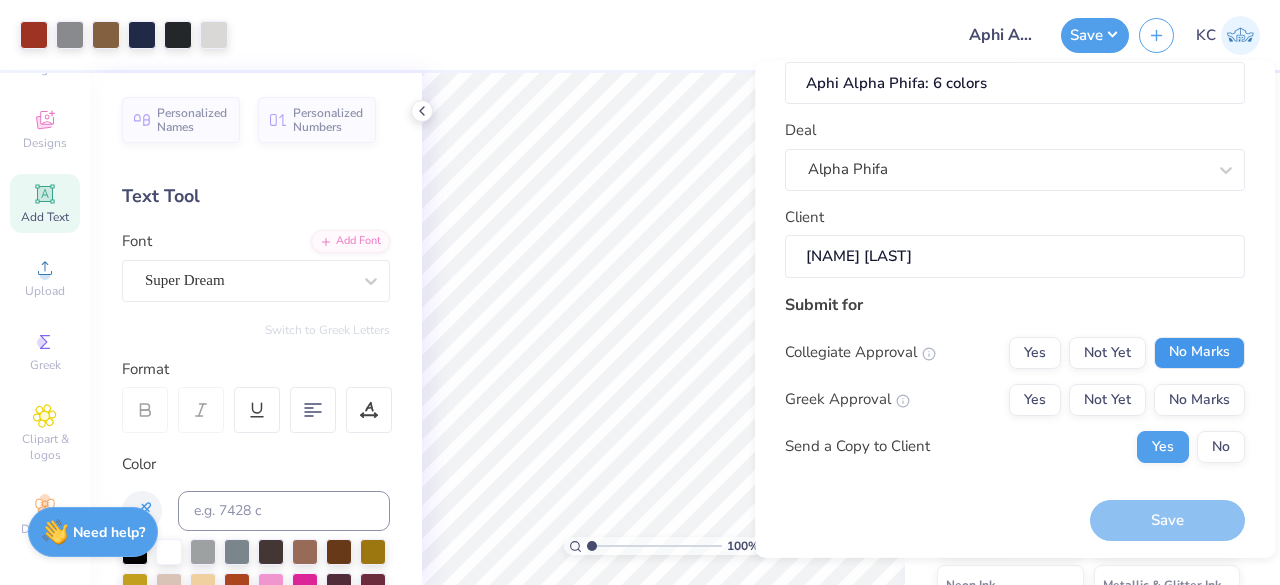 click on "No Marks" at bounding box center [1199, 352] 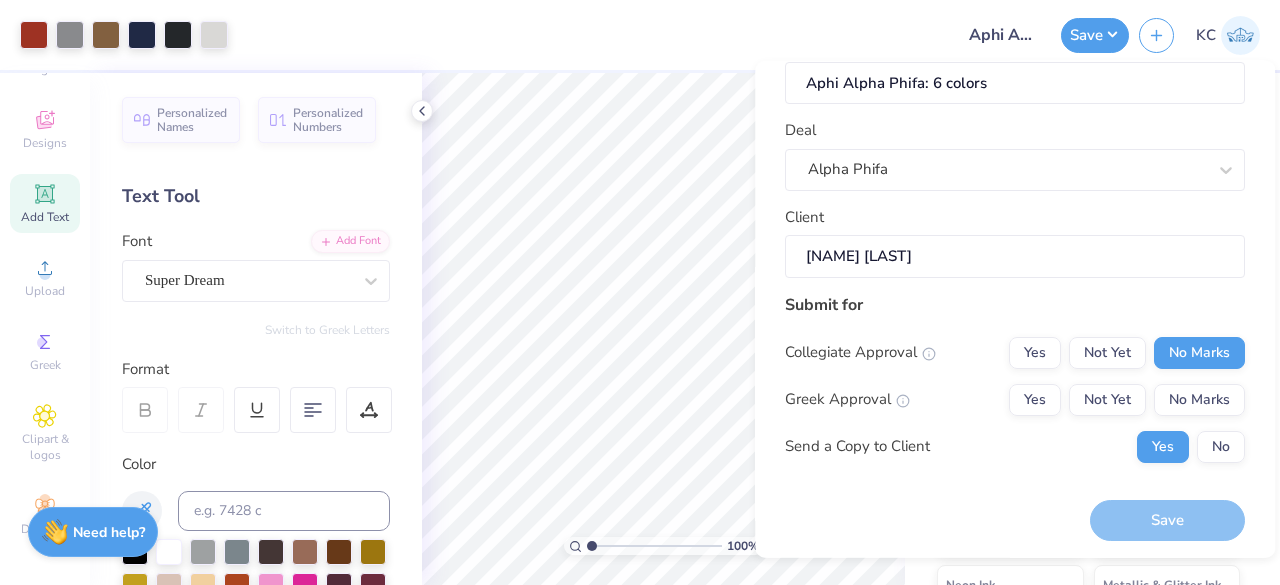 click on "Collegiate Approval Yes Not Yet No Marks Greek Approval Yes Not Yet No Marks Send a Copy to Client Yes No" at bounding box center [1015, 399] 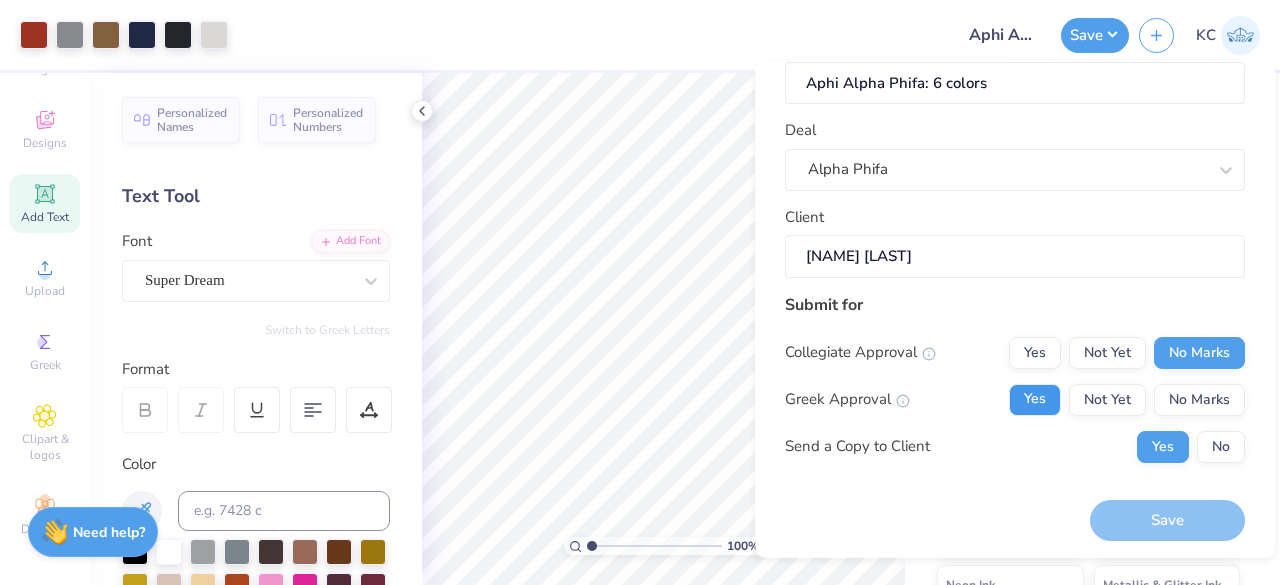 click on "Yes" at bounding box center [1035, 399] 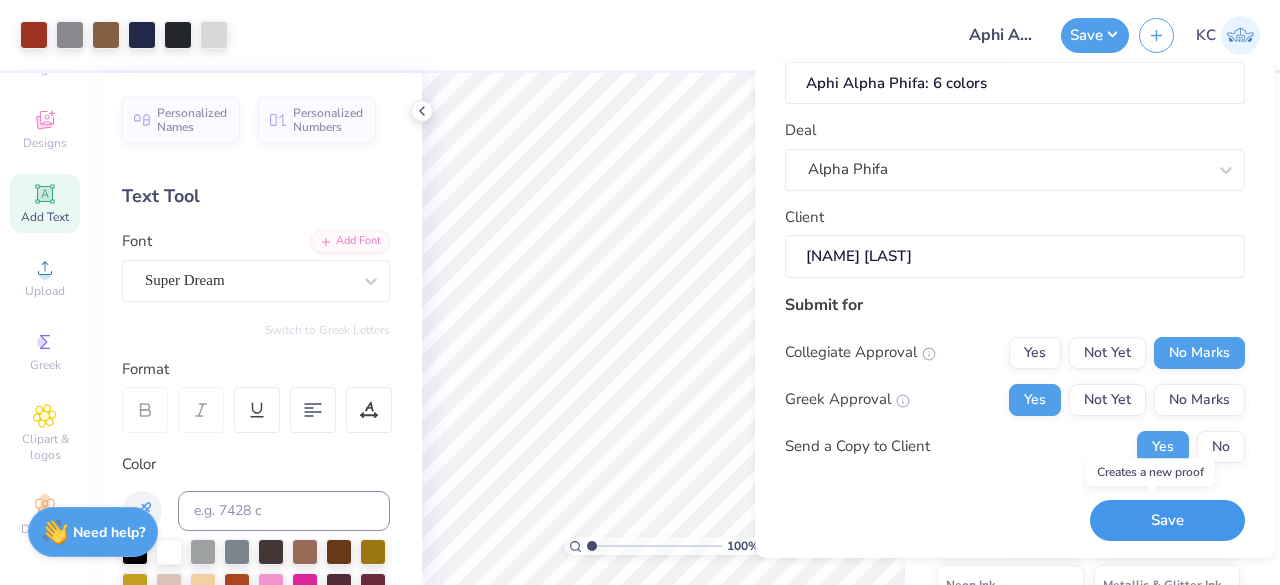 click on "Save" at bounding box center (1167, 520) 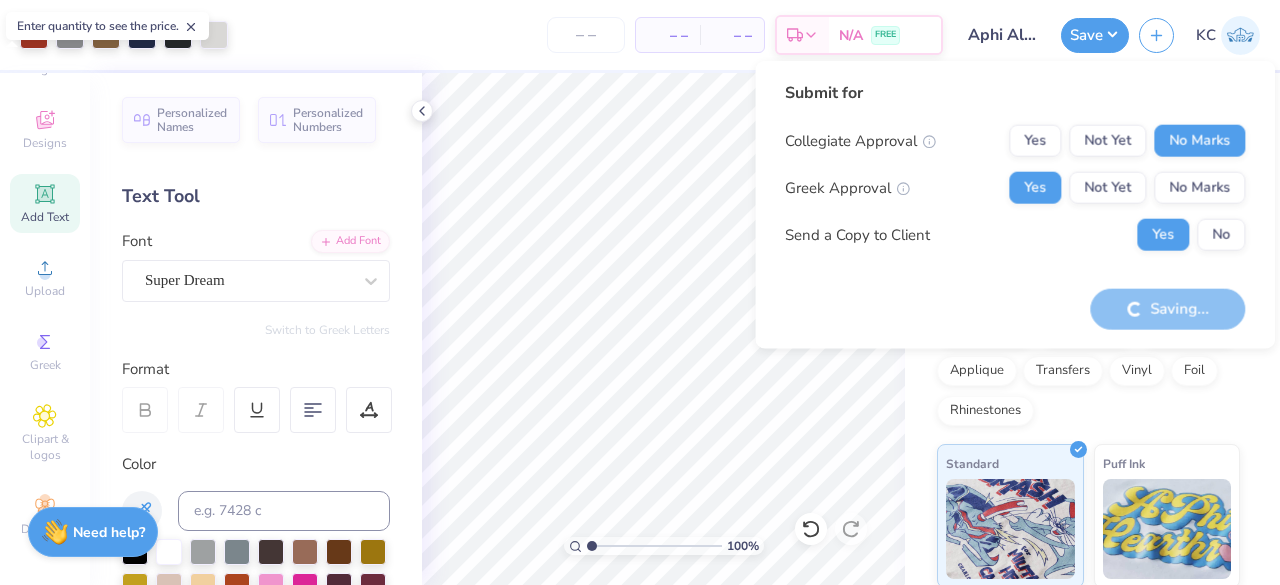 scroll, scrollTop: 0, scrollLeft: 0, axis: both 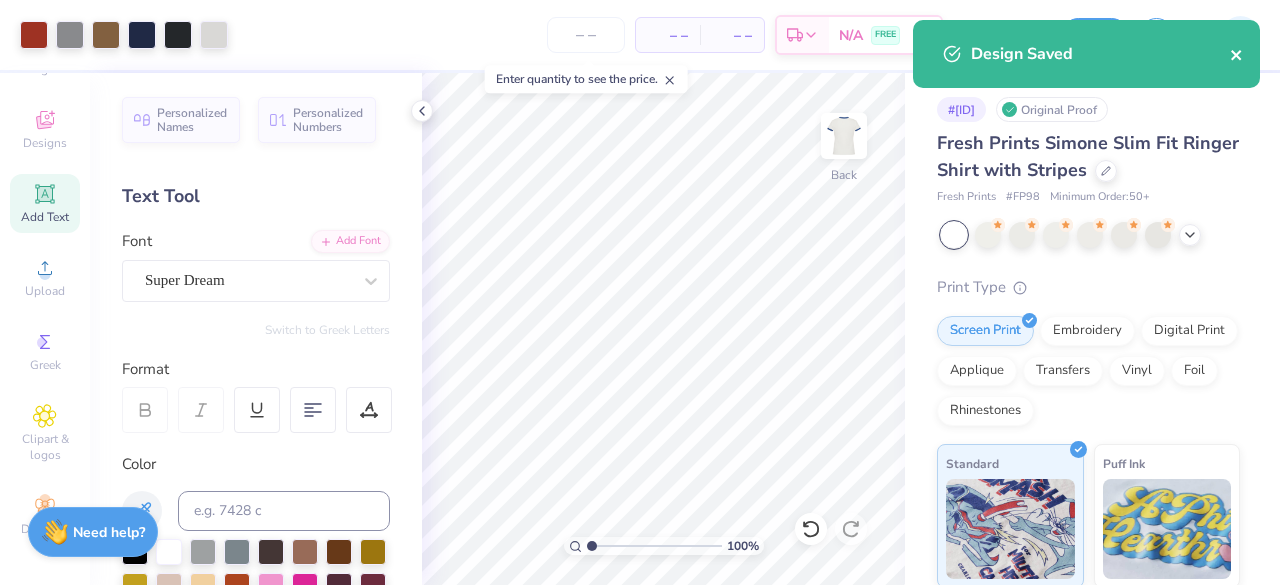 click 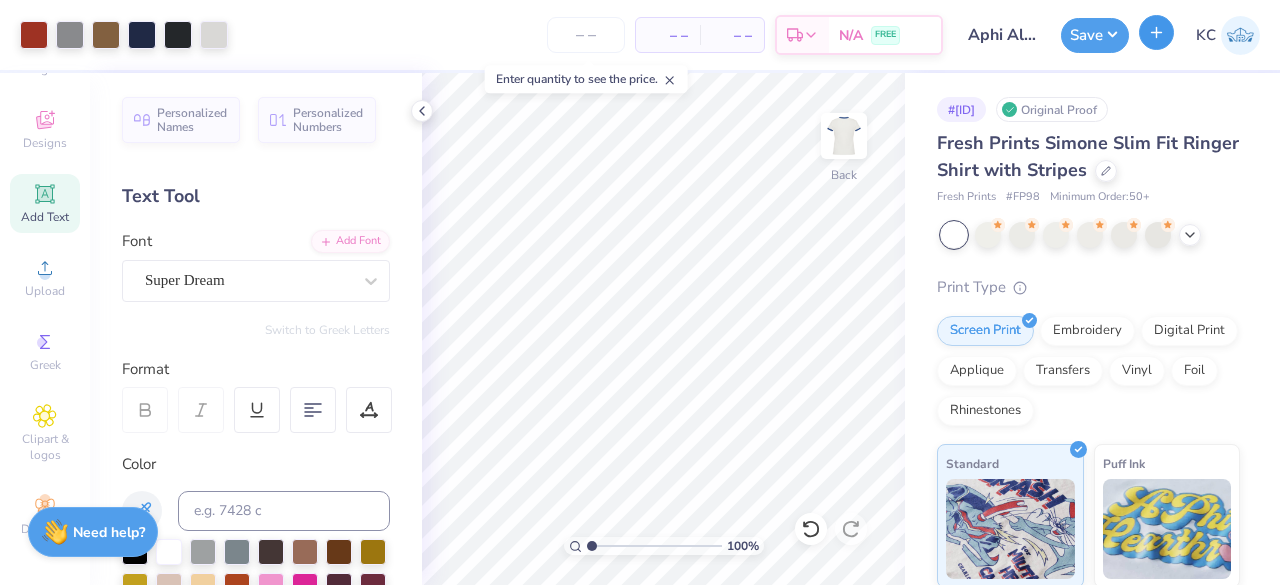 click at bounding box center [1156, 32] 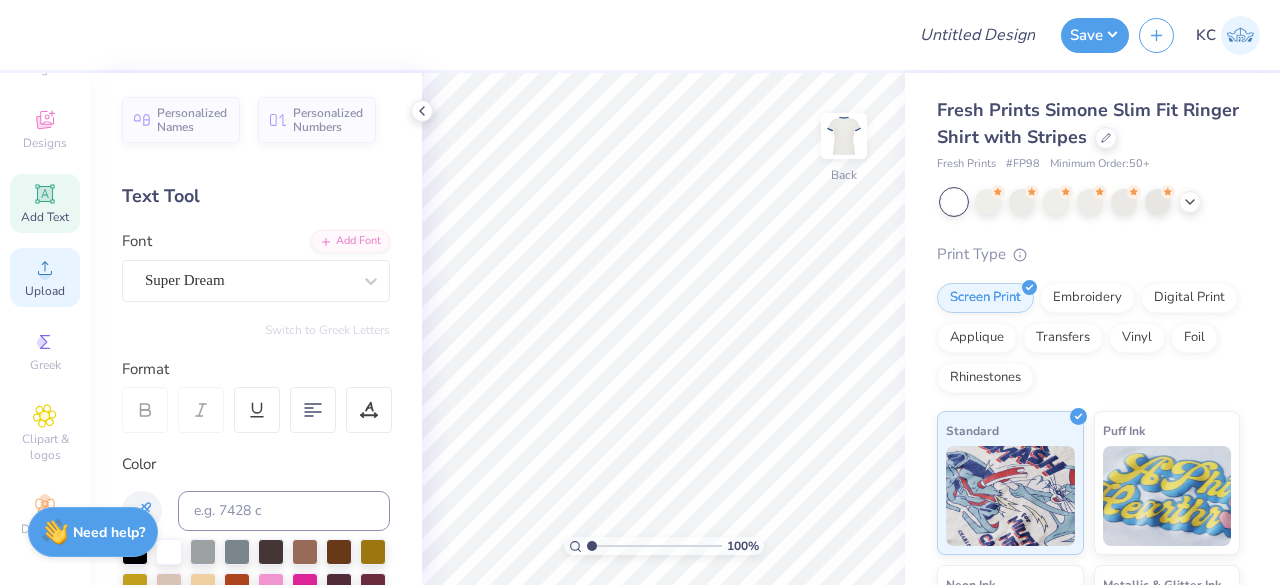 click on "Upload" at bounding box center [45, 291] 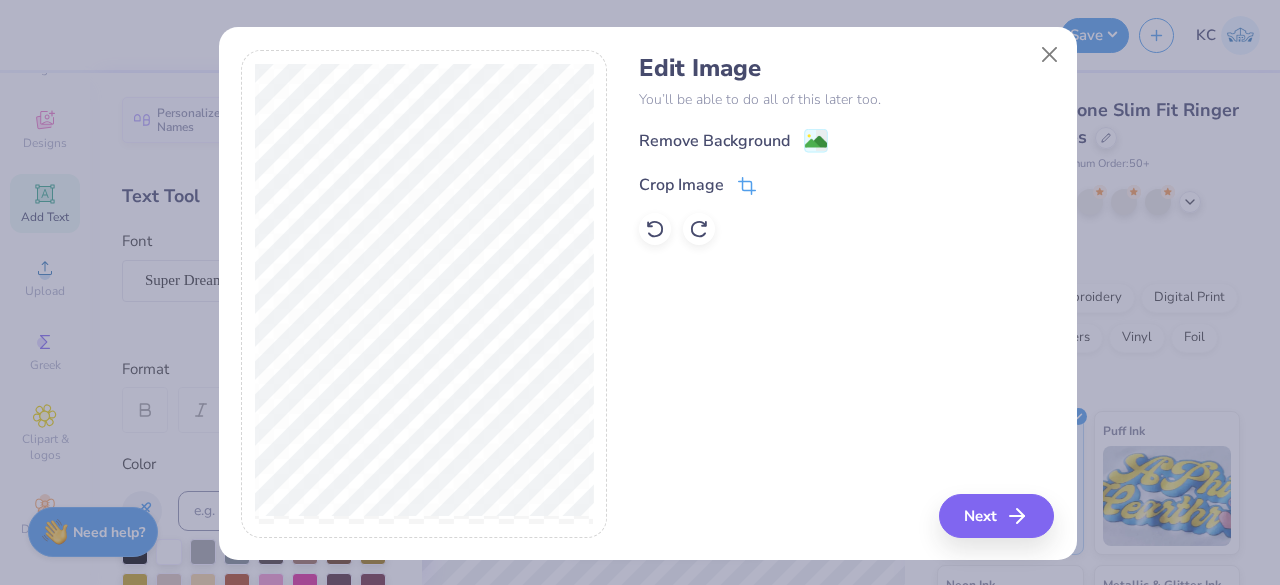 click on "Crop Image" at bounding box center (681, 185) 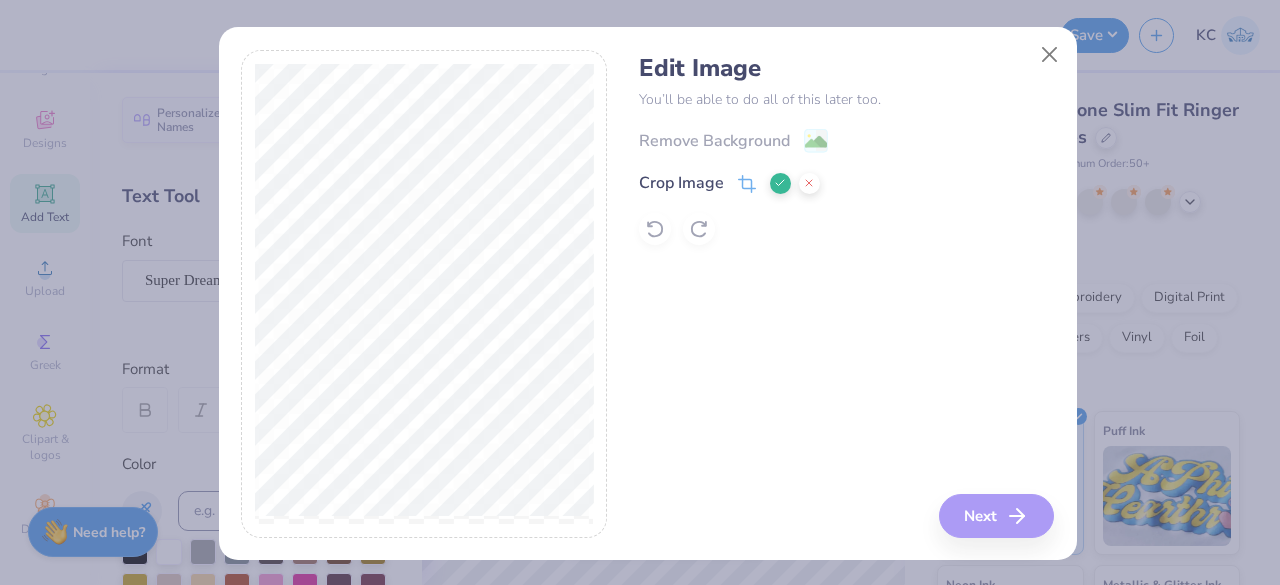 click 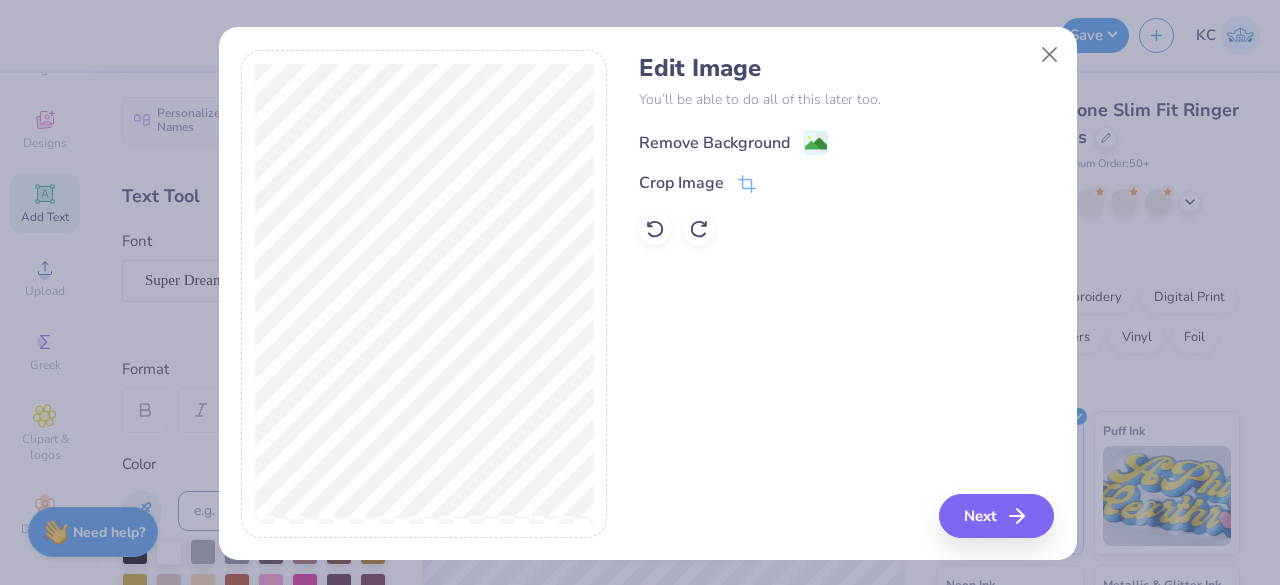 click on "Remove Background" at bounding box center [714, 143] 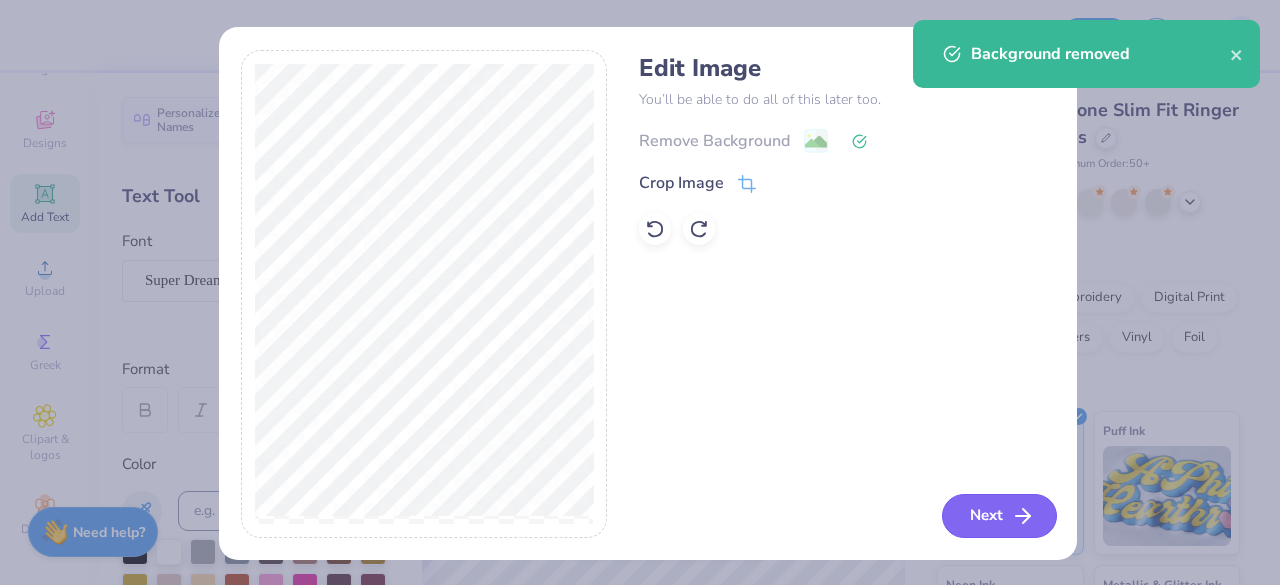 click on "Next" at bounding box center [999, 516] 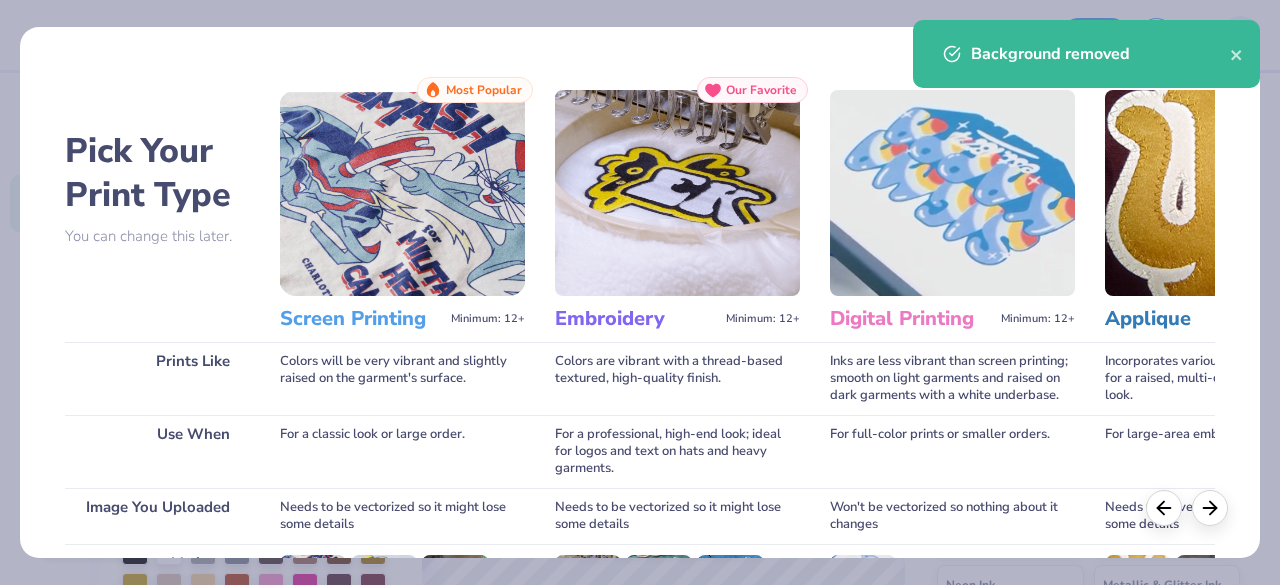 scroll, scrollTop: 311, scrollLeft: 0, axis: vertical 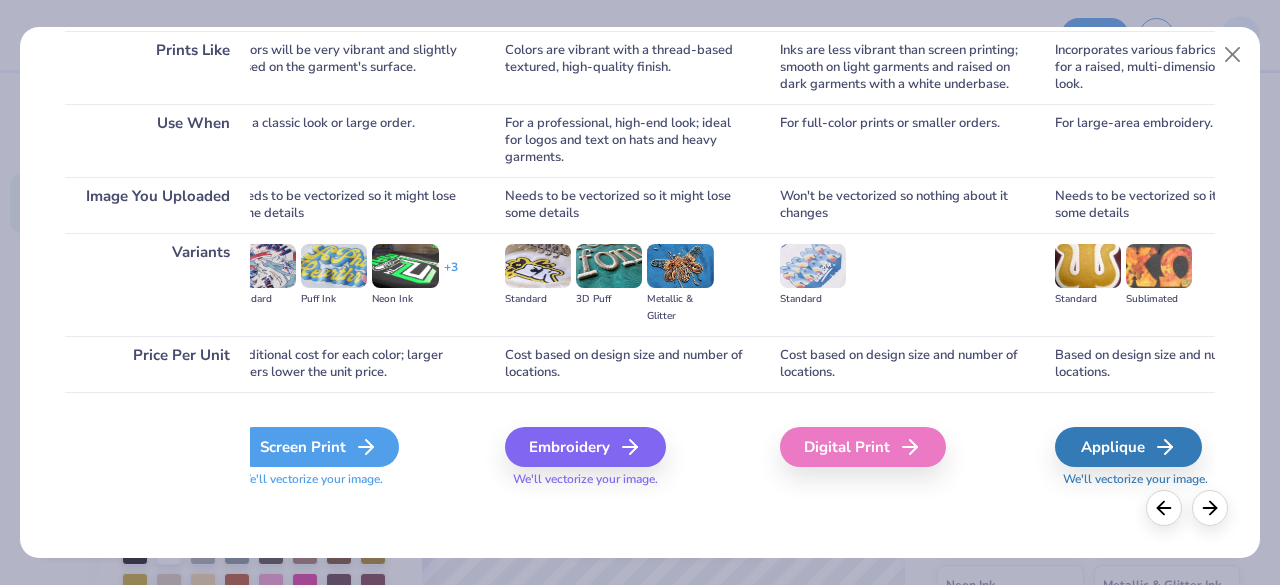 click on "Screen Print" at bounding box center [316, 447] 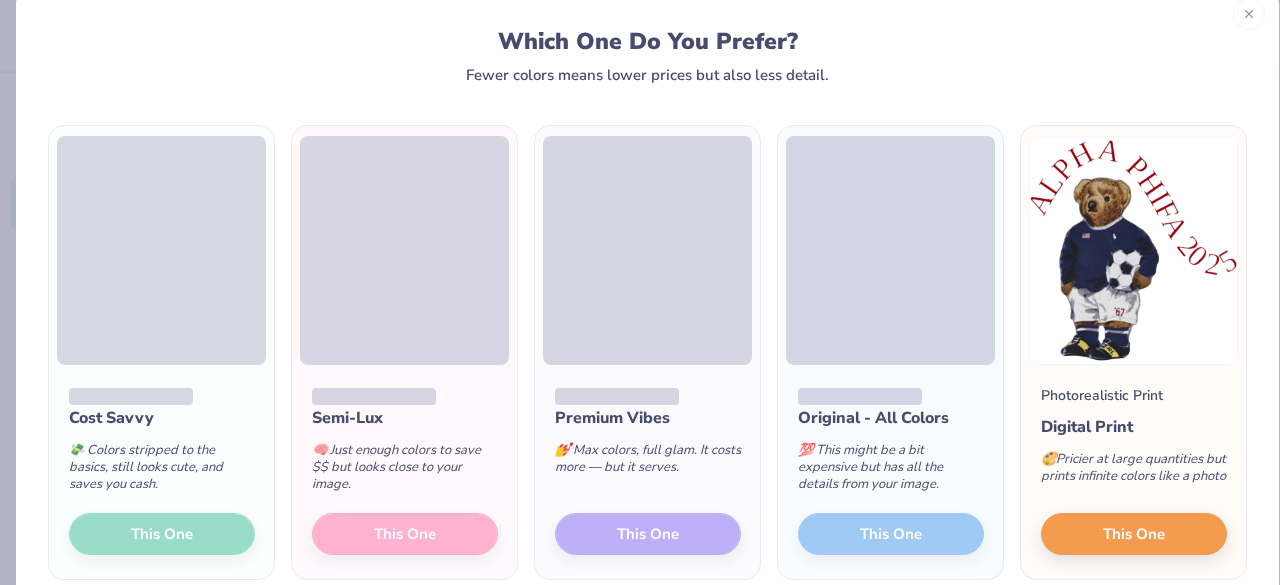 scroll, scrollTop: 42, scrollLeft: 0, axis: vertical 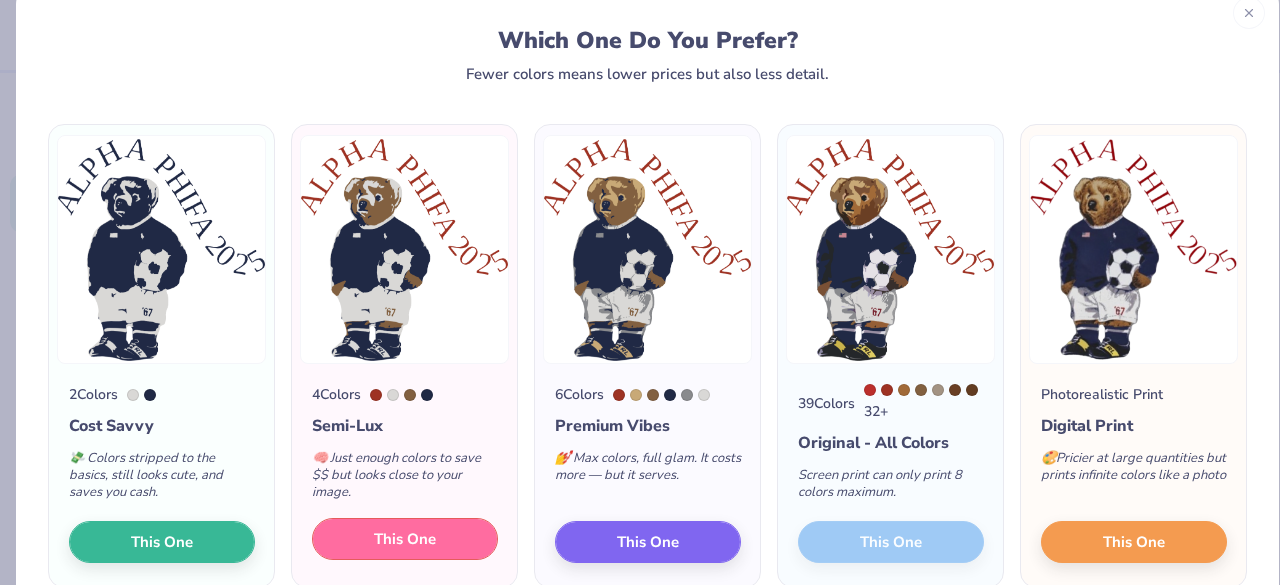 click on "This One" at bounding box center [405, 539] 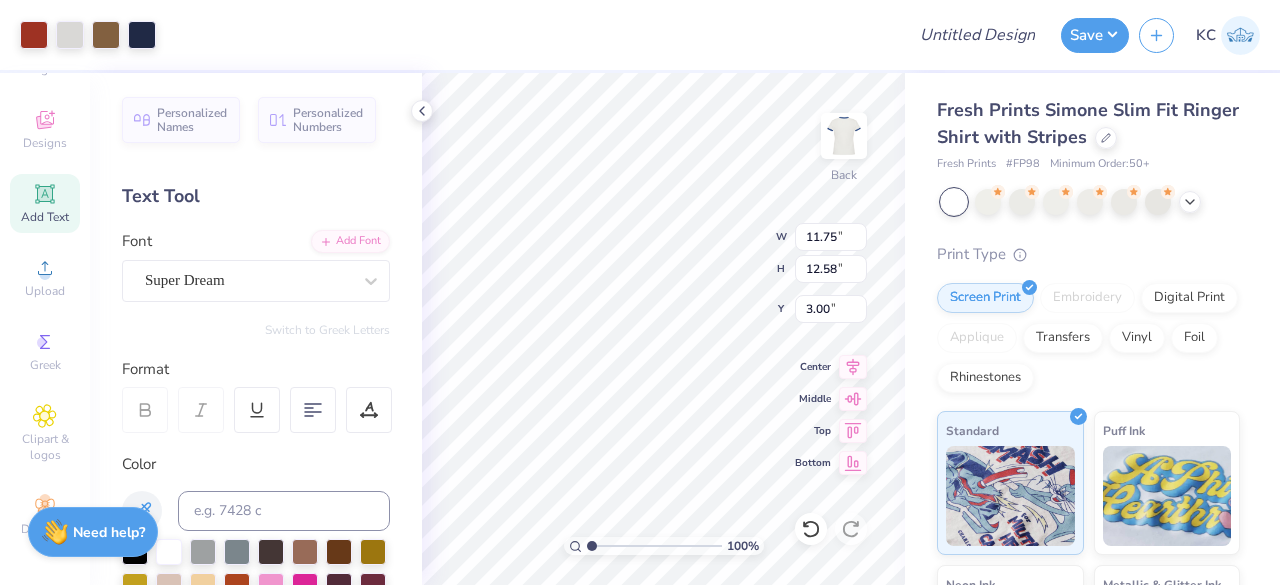 type on "3.00" 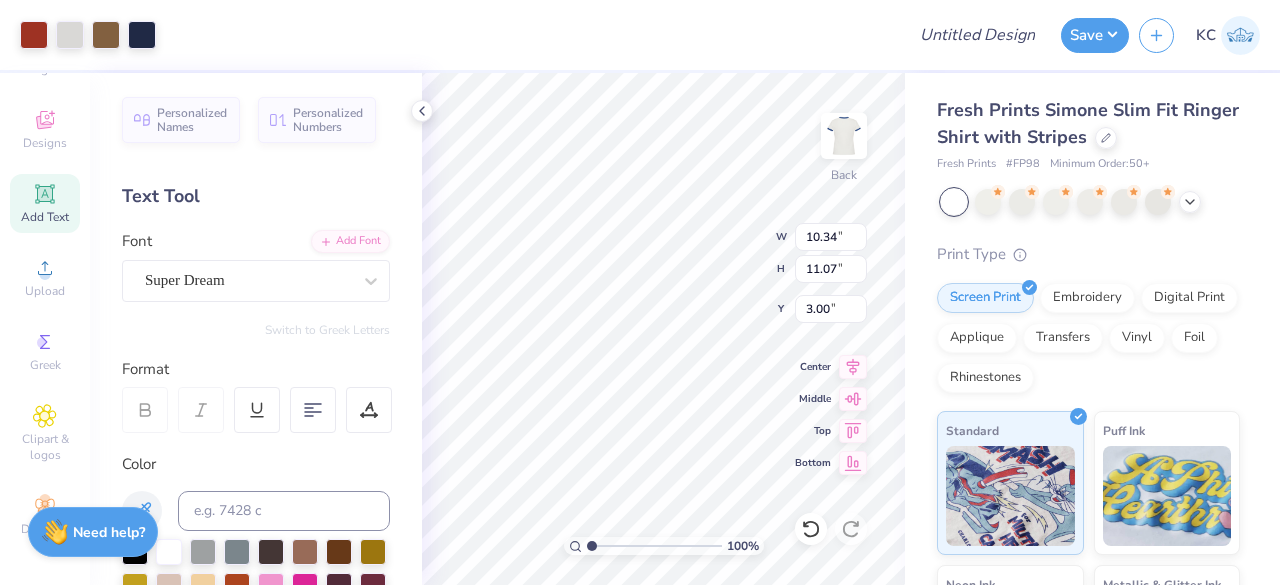 type on "10.34" 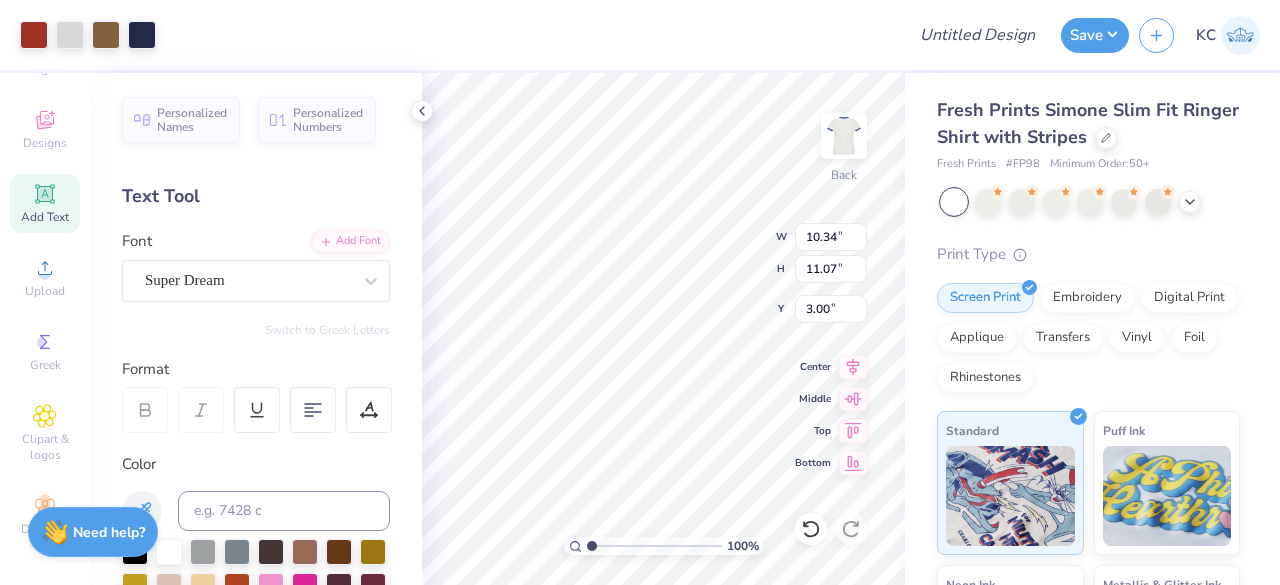 type on "11.07" 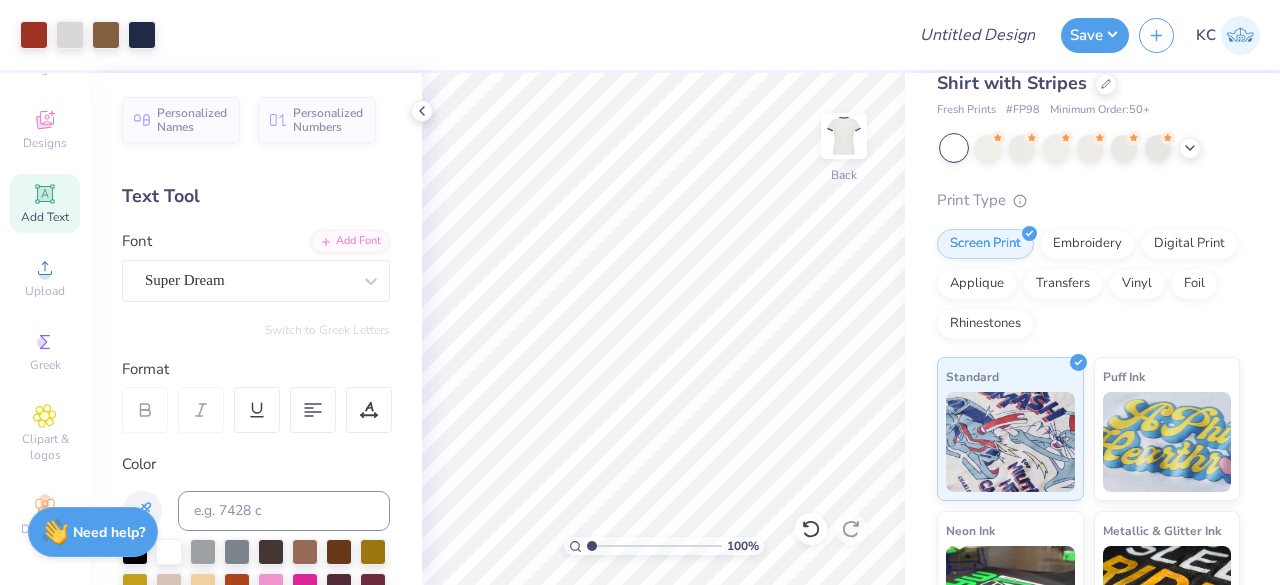 scroll, scrollTop: 57, scrollLeft: 0, axis: vertical 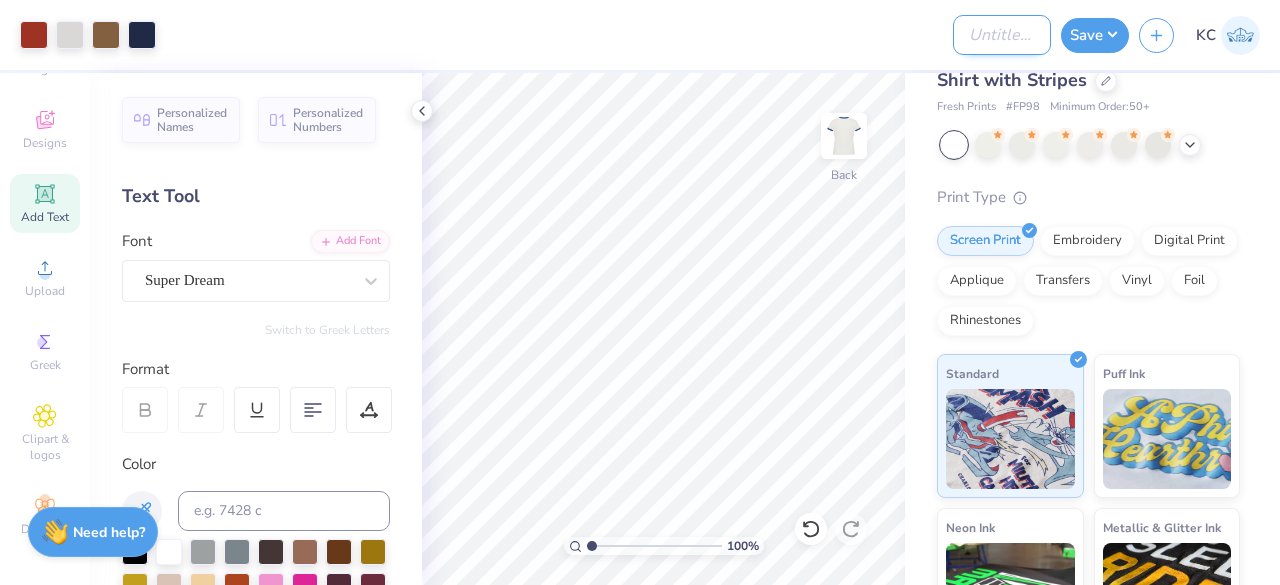 click on "Design Title" at bounding box center (1002, 35) 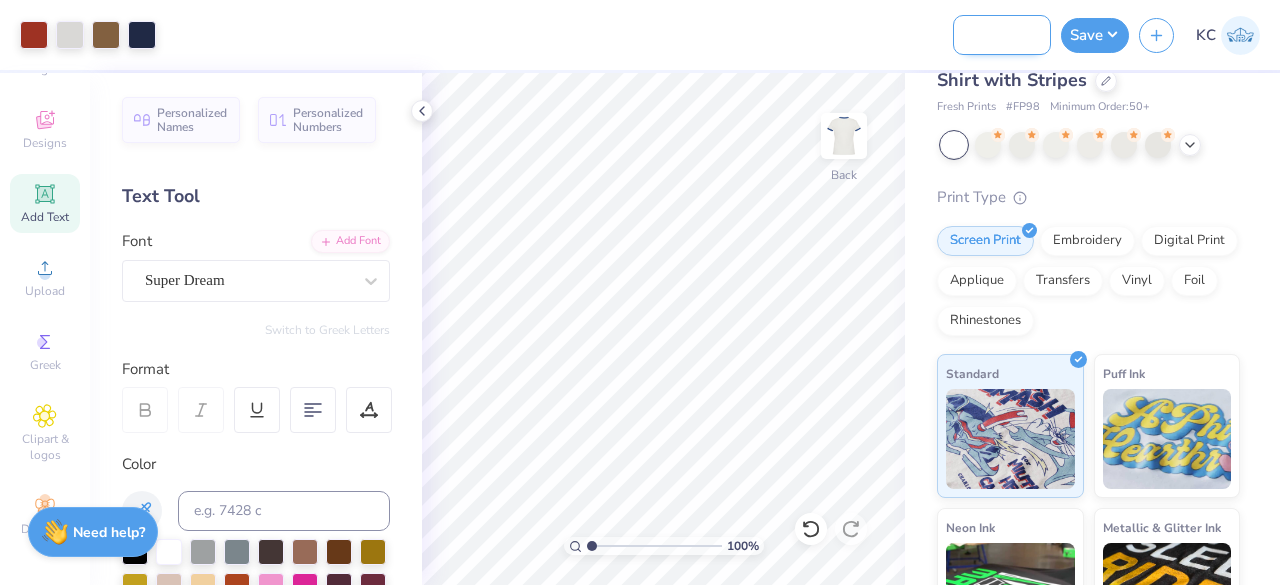 scroll, scrollTop: 0, scrollLeft: 127, axis: horizontal 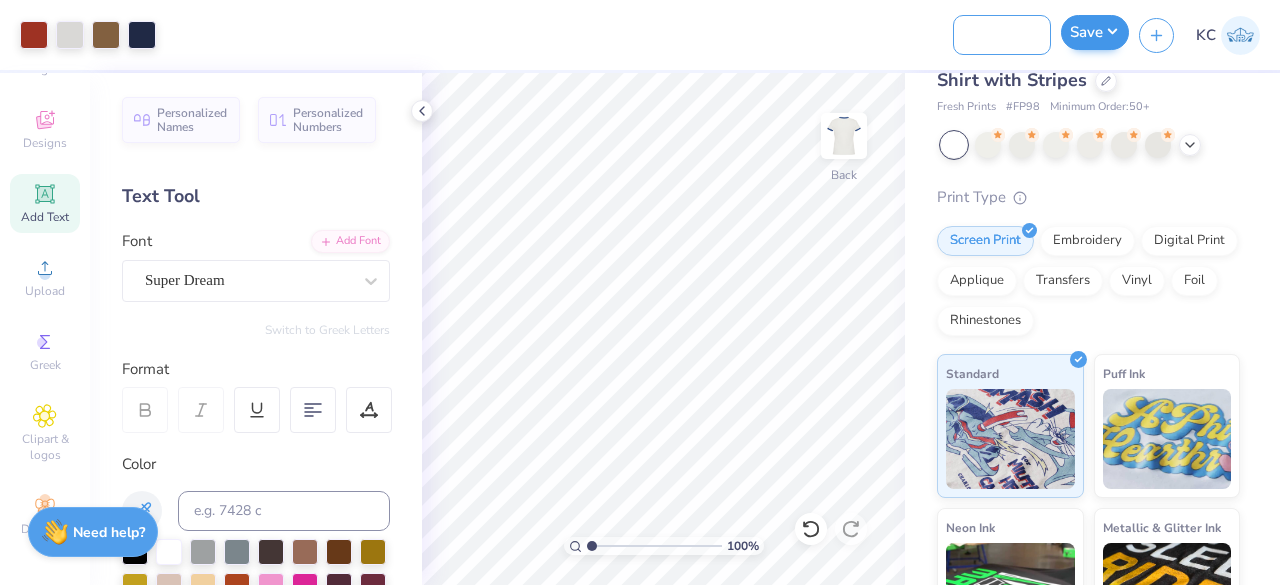 type on "Aphi Alpha Phifa: 4 colors" 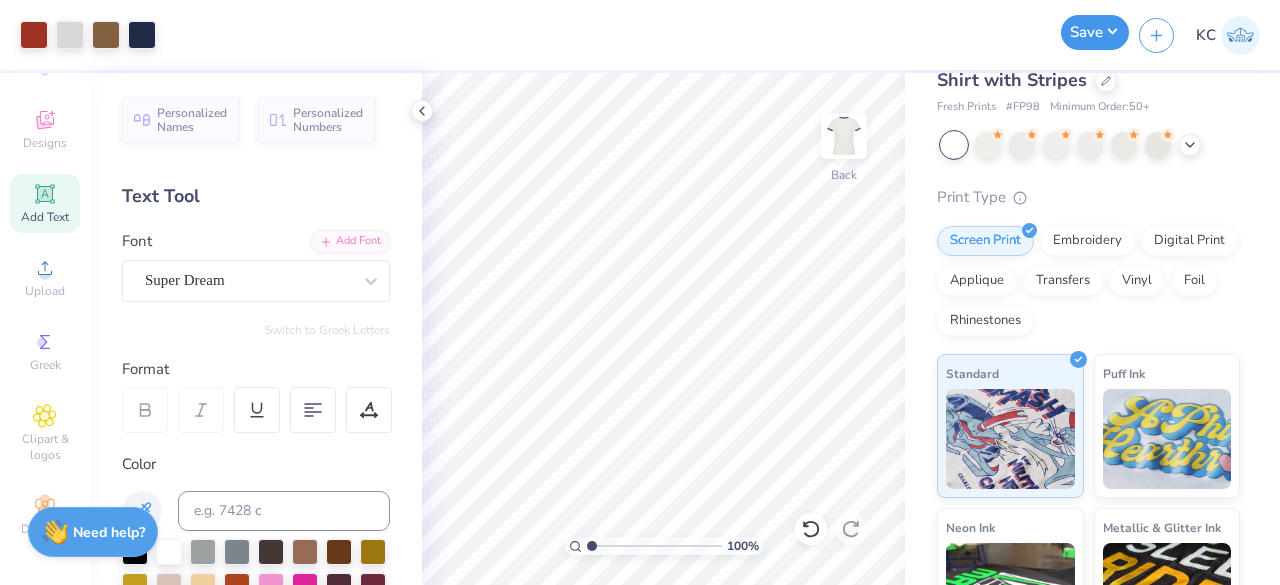 click on "Save" at bounding box center (1095, 32) 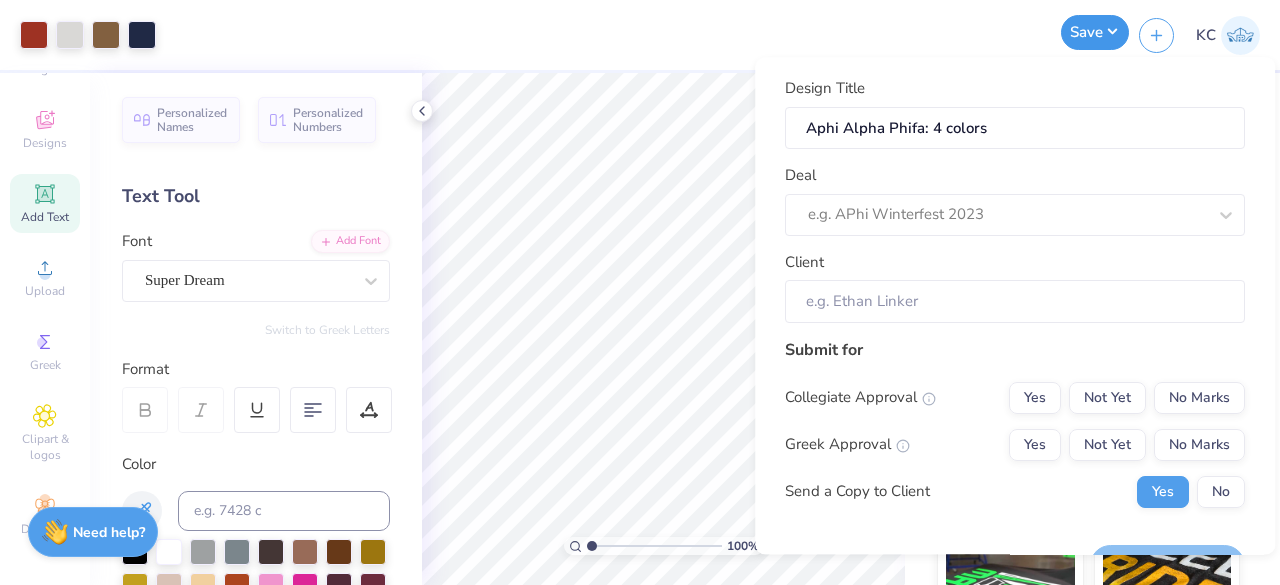 scroll, scrollTop: 0, scrollLeft: 0, axis: both 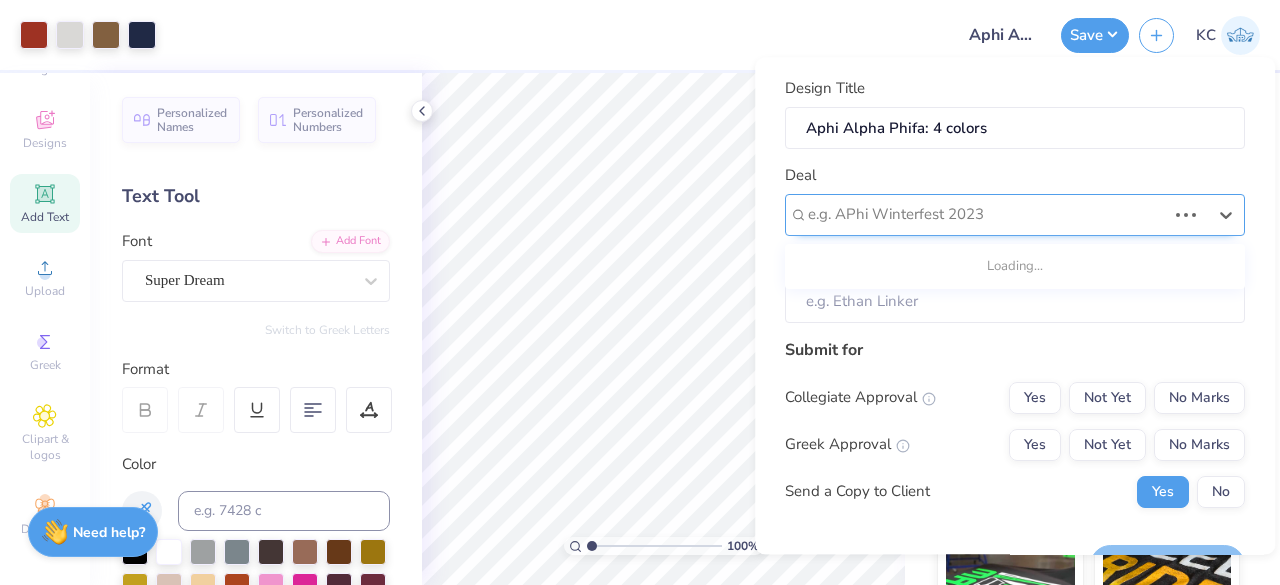 click at bounding box center (987, 215) 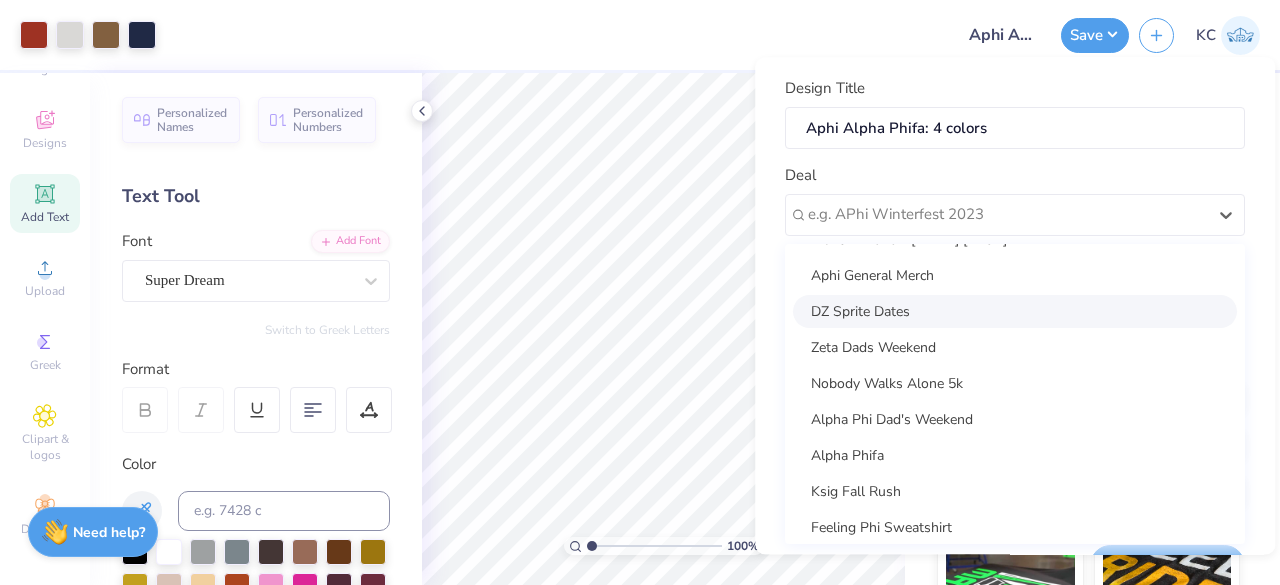 scroll, scrollTop: 246, scrollLeft: 0, axis: vertical 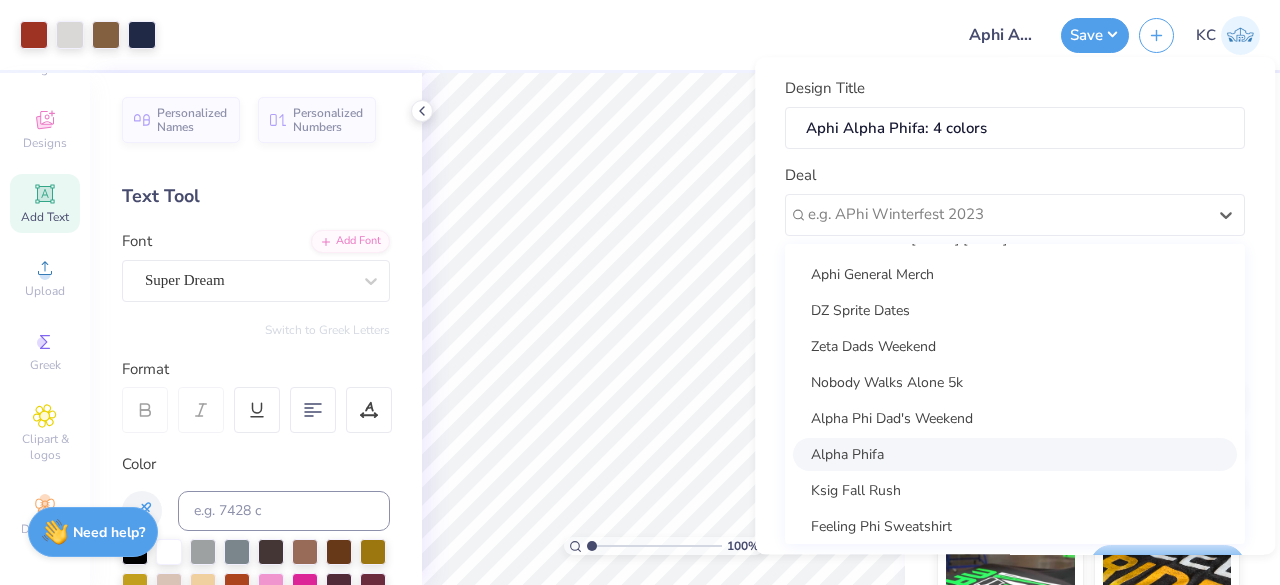 click on "Alpha Phifa" at bounding box center [1015, 454] 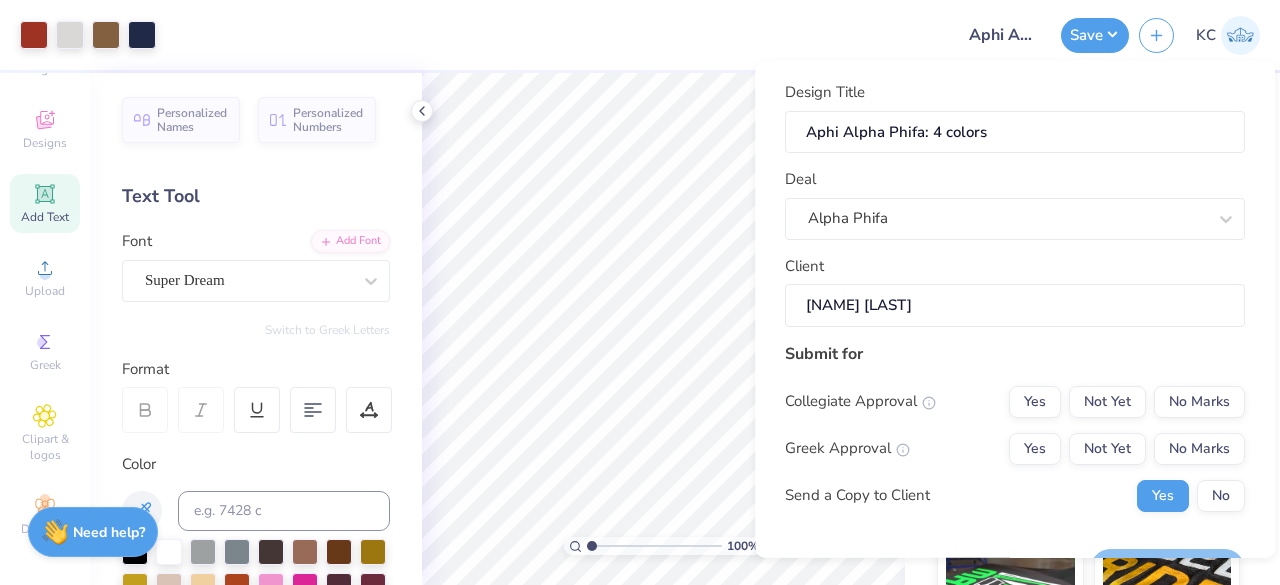 scroll, scrollTop: 49, scrollLeft: 0, axis: vertical 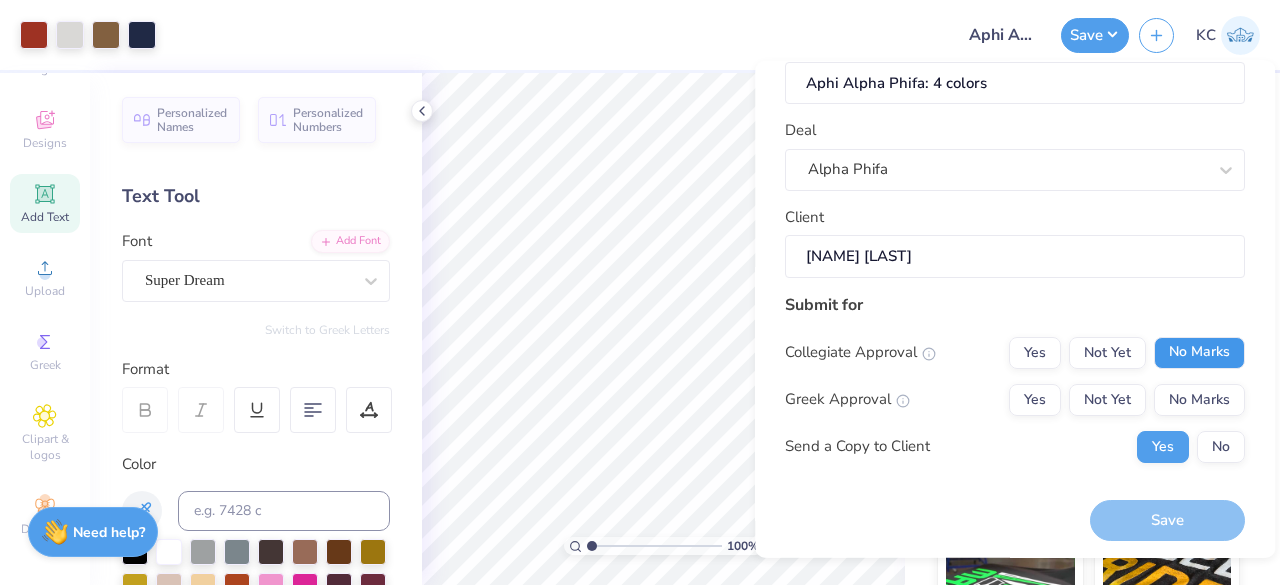 click on "No Marks" at bounding box center (1199, 352) 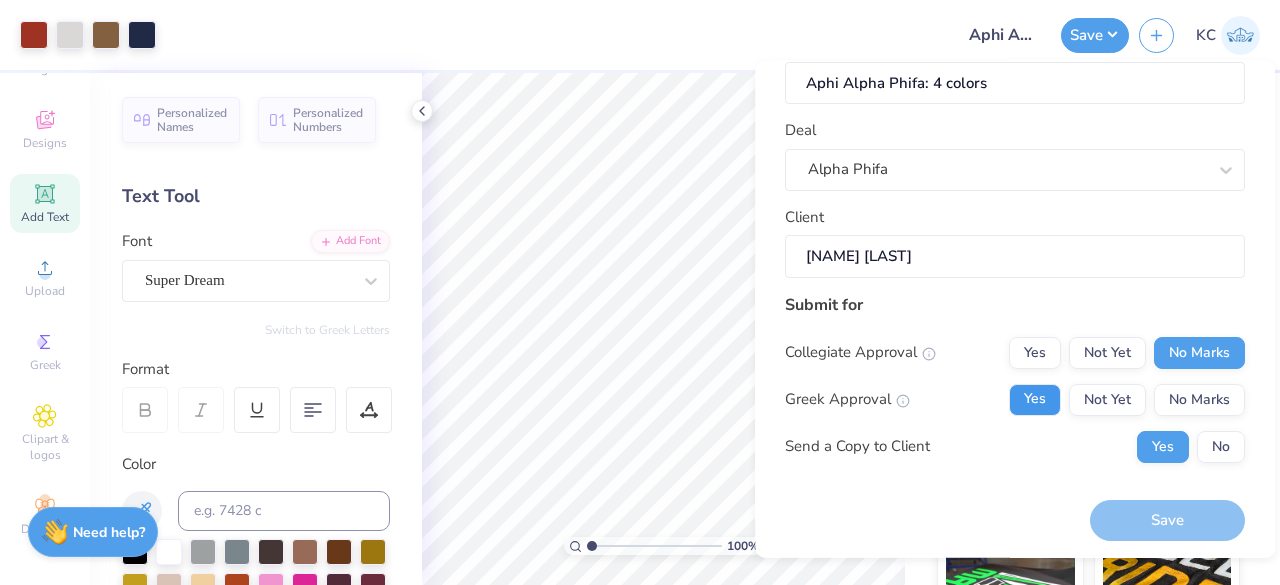 click on "Yes" at bounding box center (1035, 399) 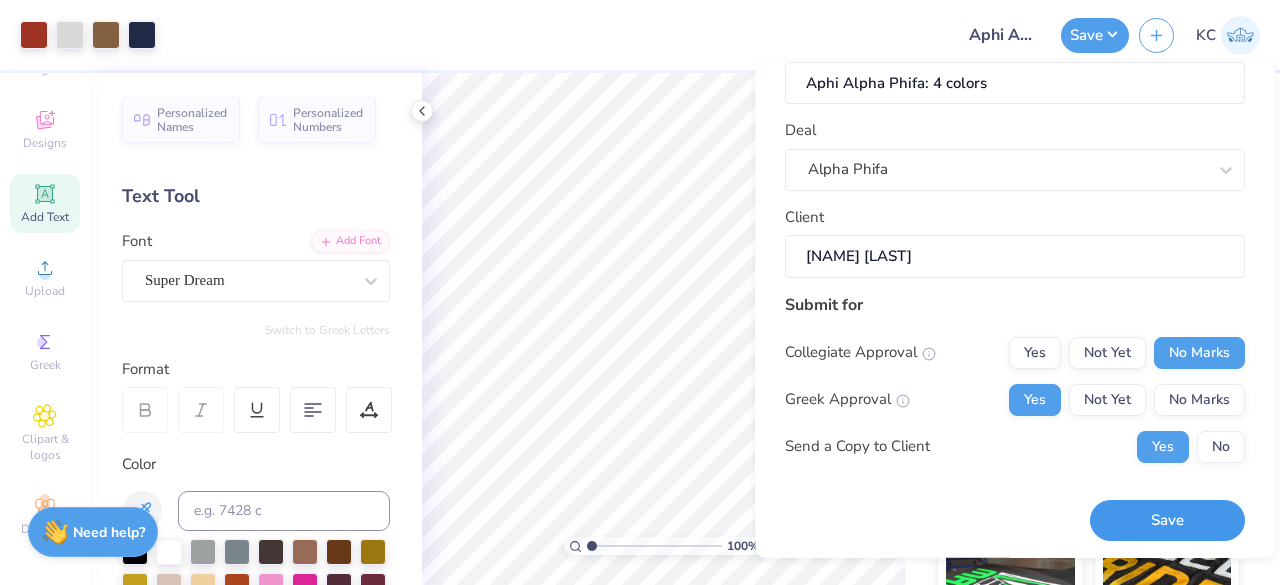 click on "Save" at bounding box center [1167, 520] 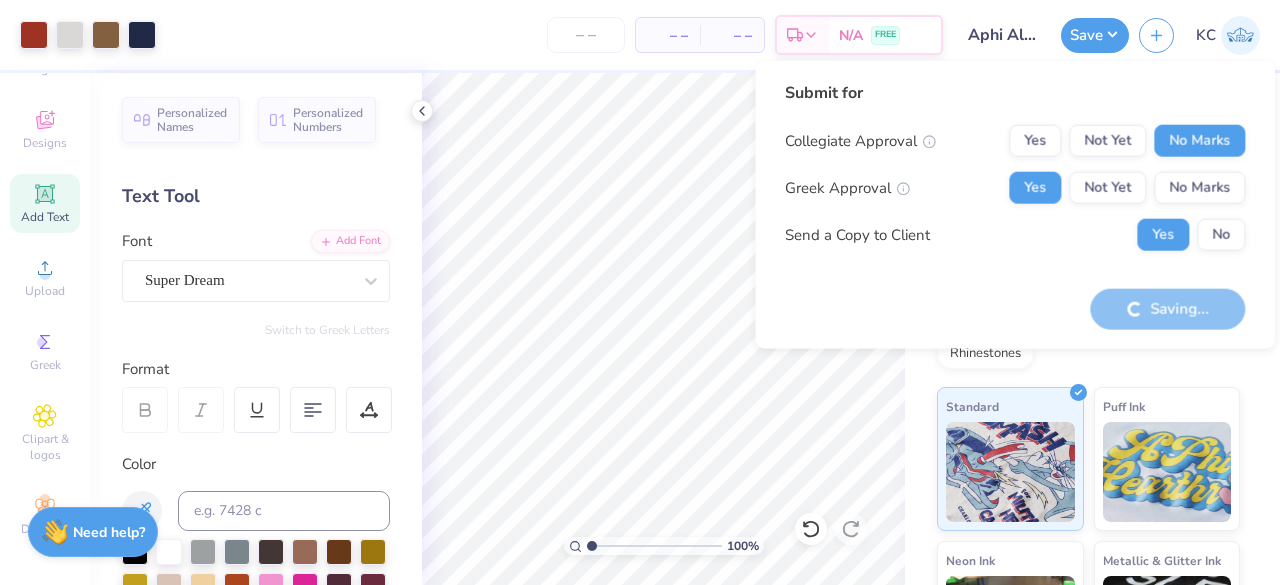 scroll, scrollTop: 0, scrollLeft: 0, axis: both 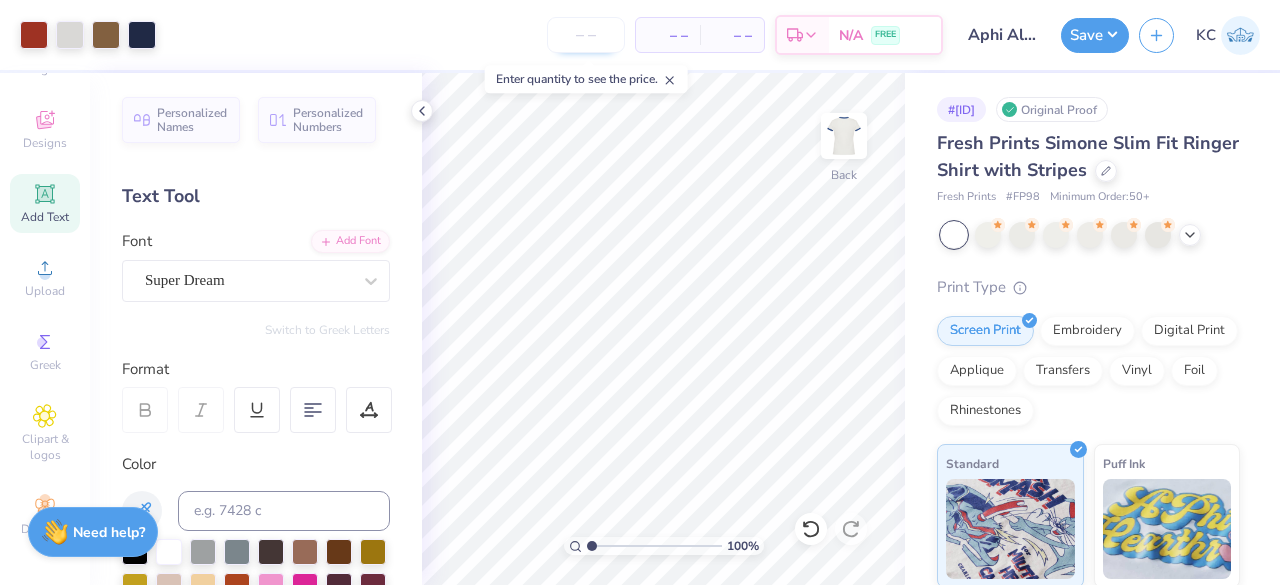 click at bounding box center [586, 35] 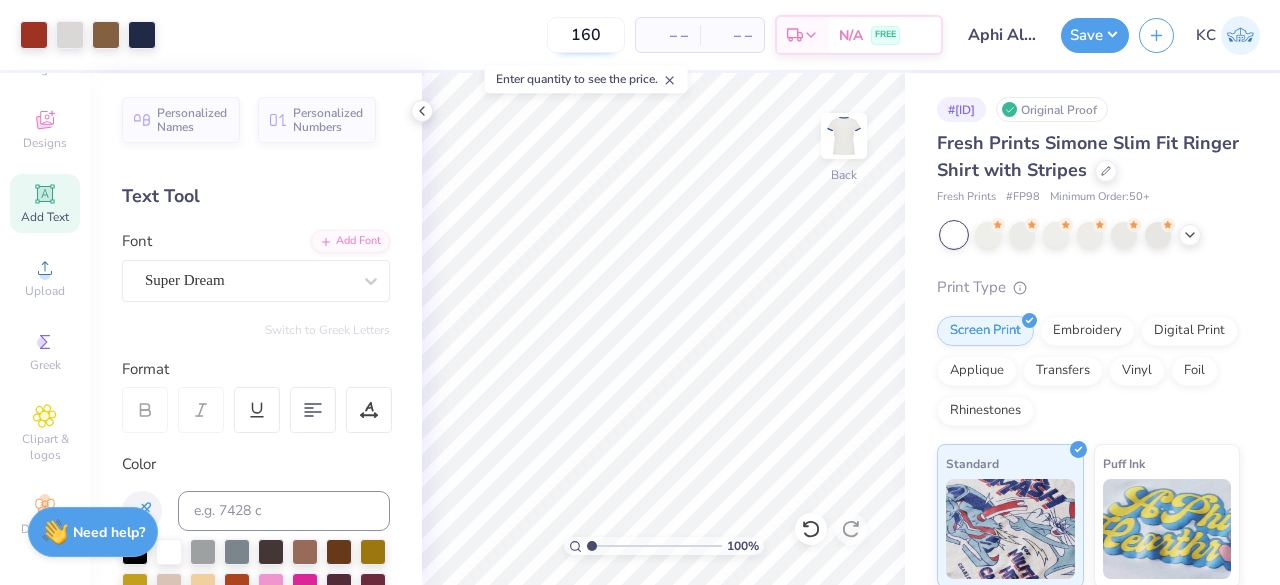 type on "160" 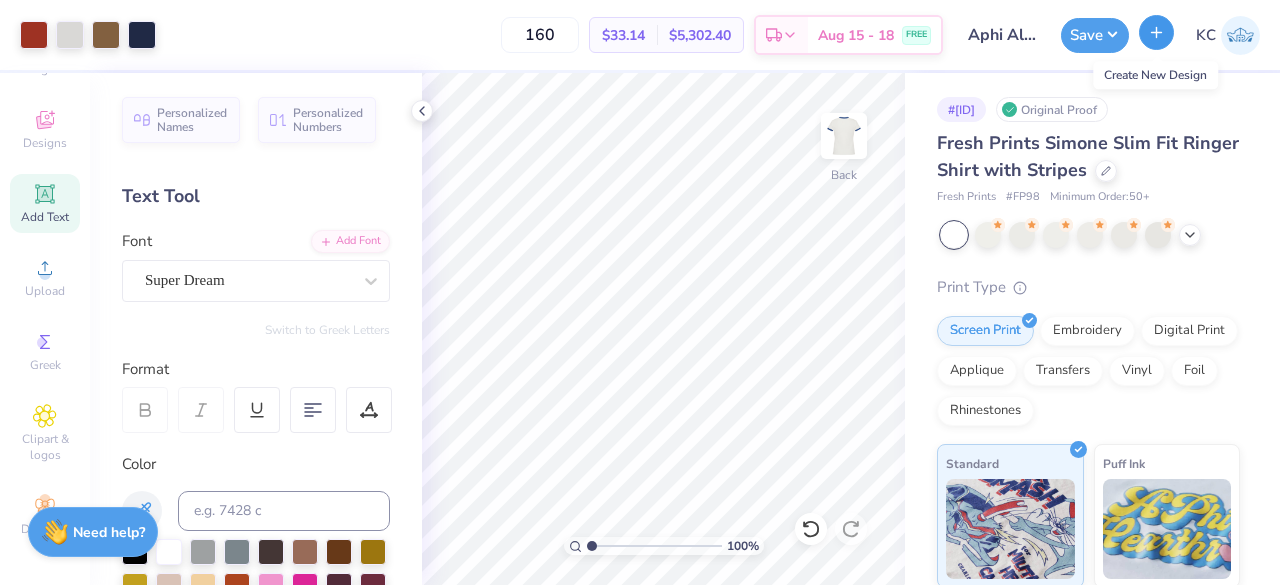 click 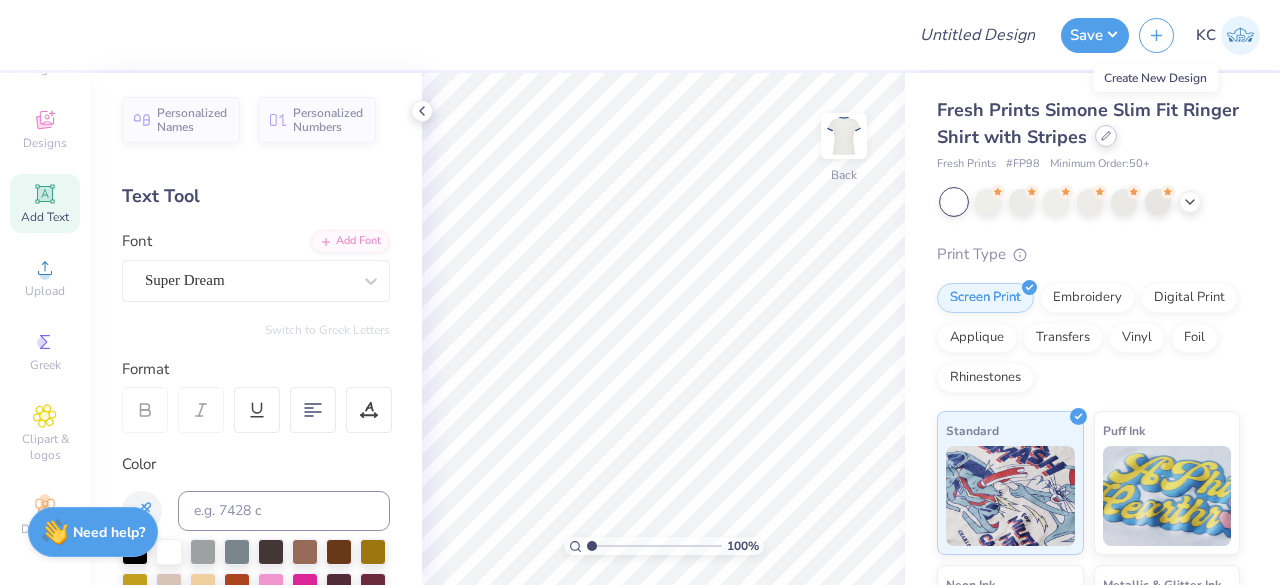 click 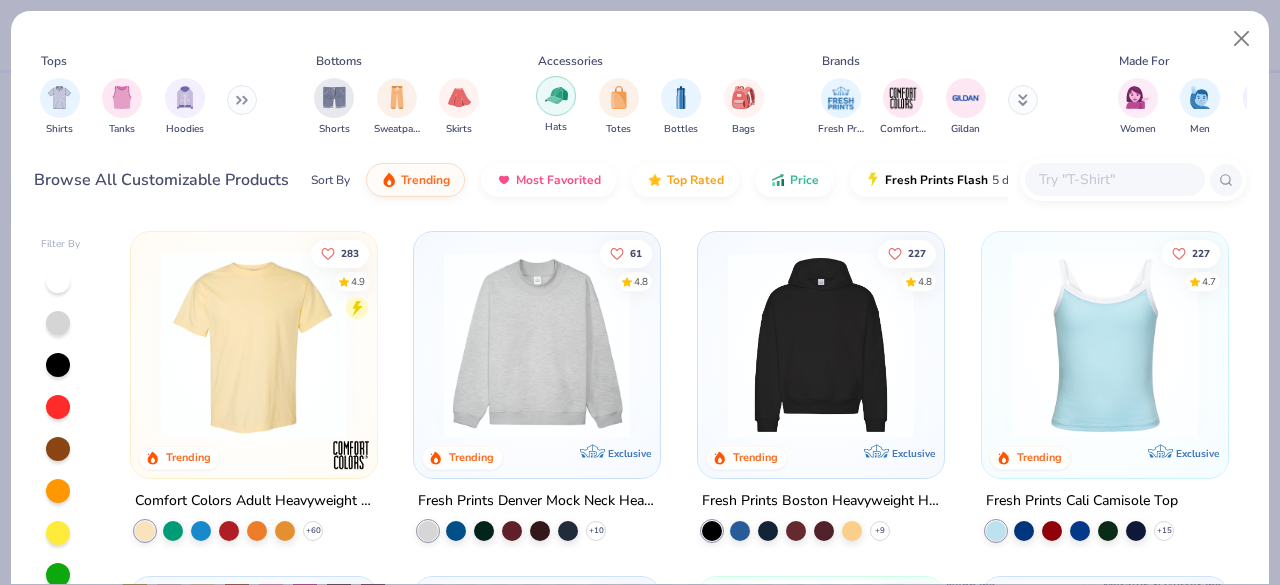 click at bounding box center [556, 96] 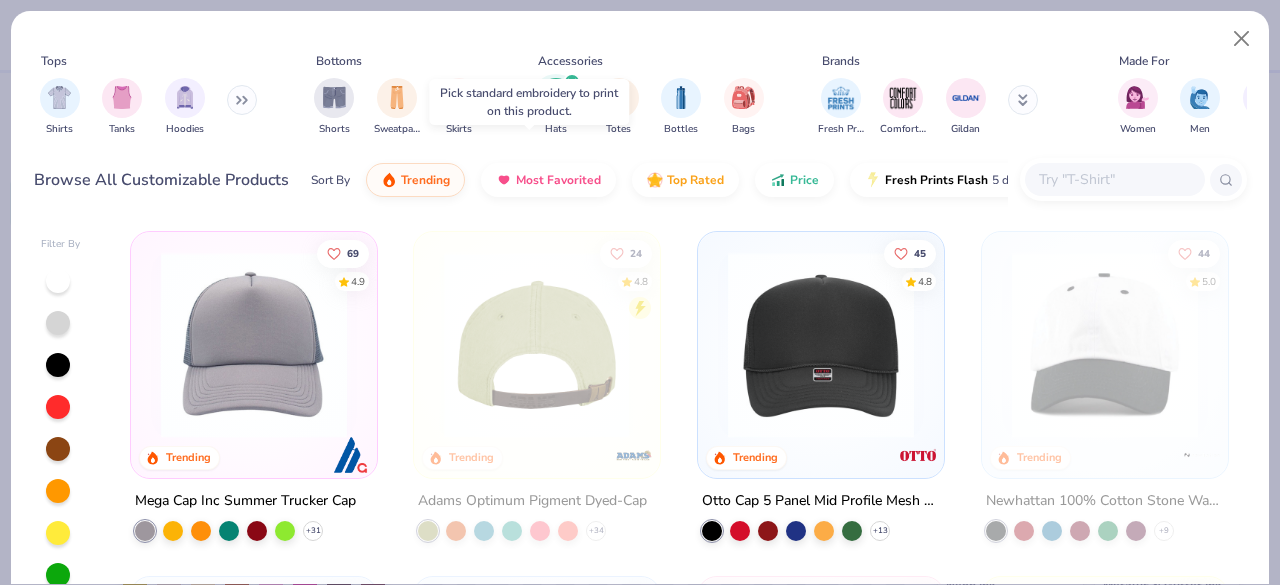 scroll, scrollTop: 100, scrollLeft: 0, axis: vertical 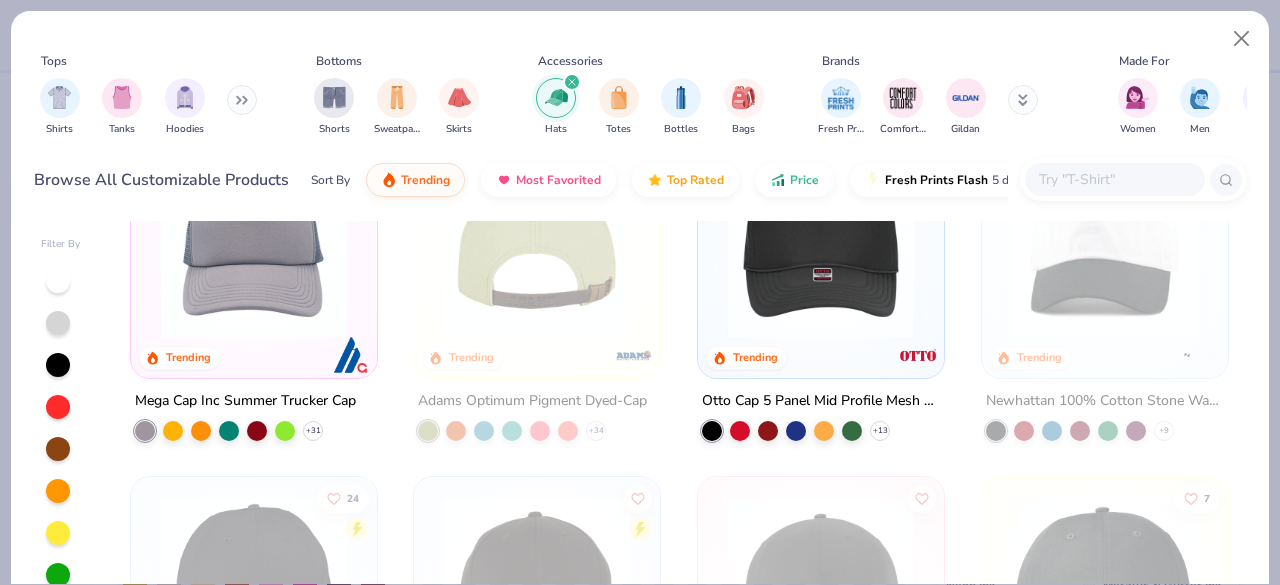 click at bounding box center [254, 250] 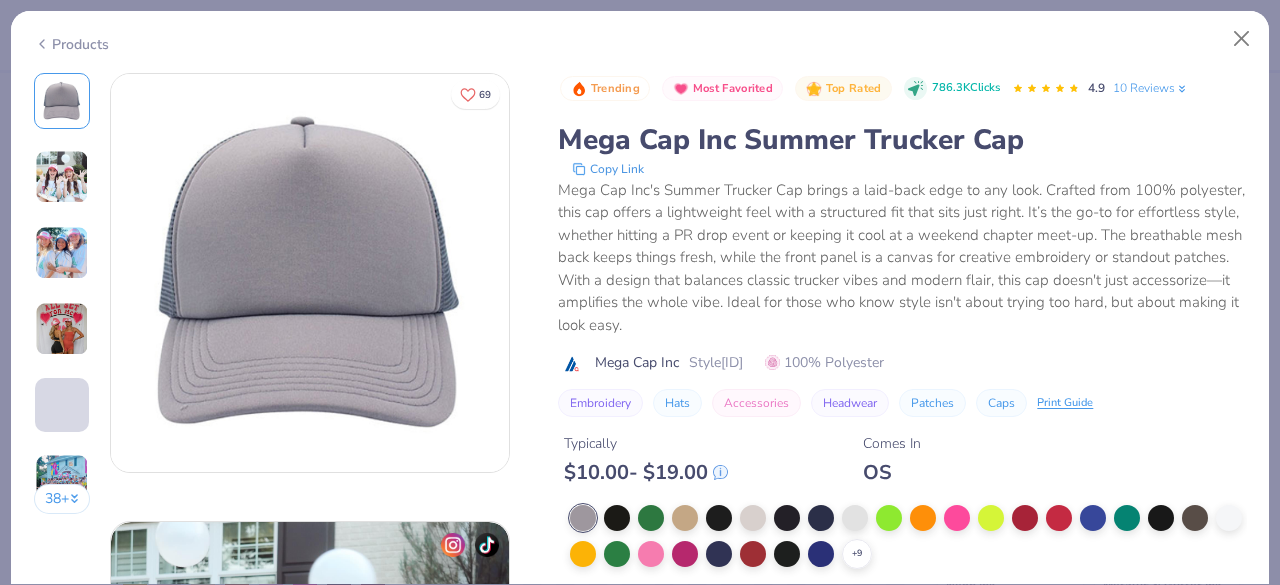 scroll, scrollTop: 80, scrollLeft: 0, axis: vertical 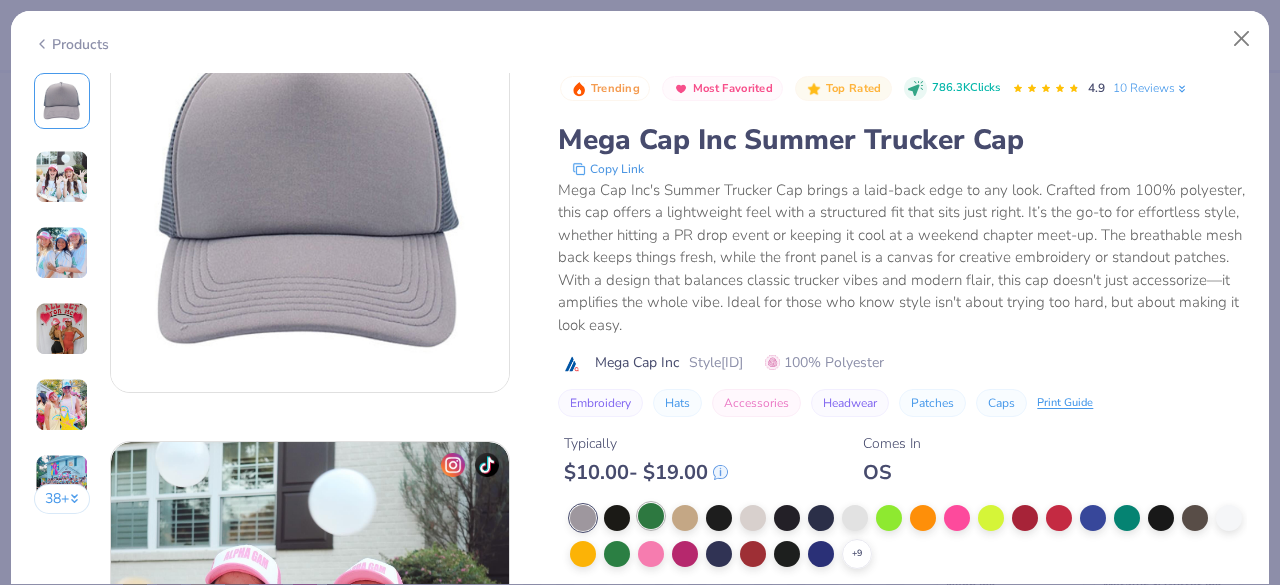 click at bounding box center (651, 516) 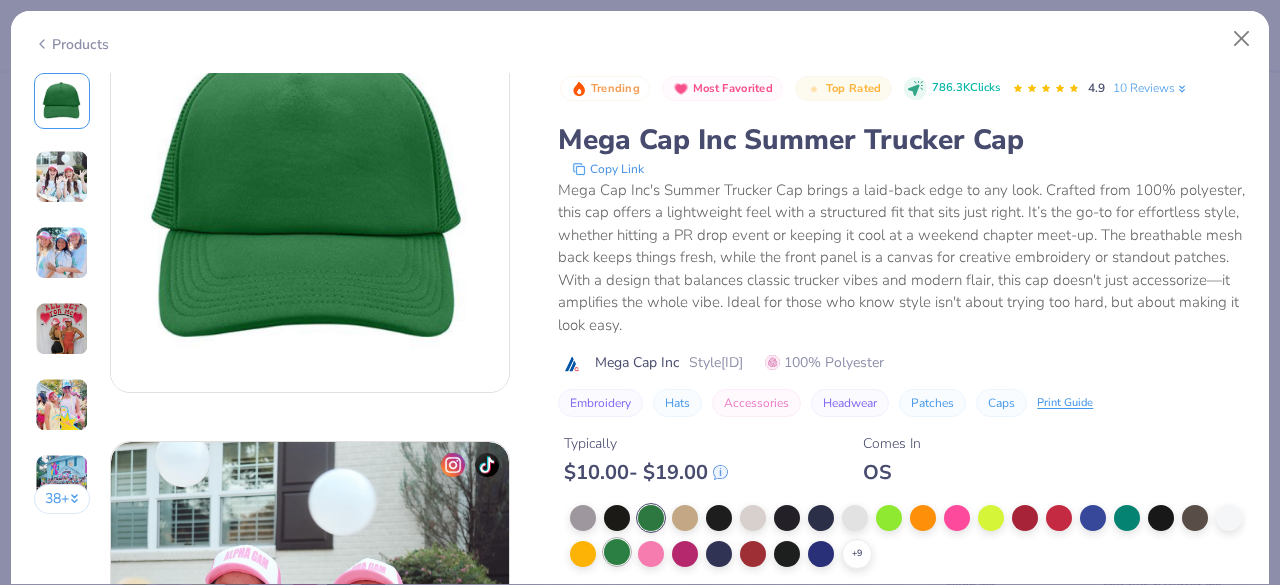 click at bounding box center [617, 552] 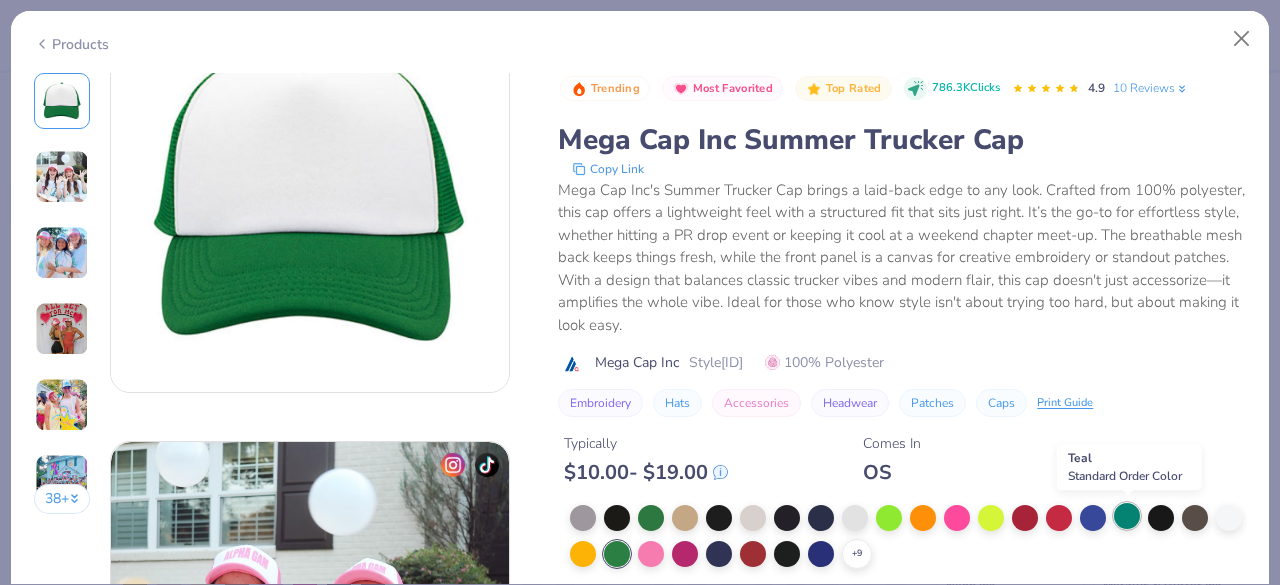click at bounding box center (1127, 516) 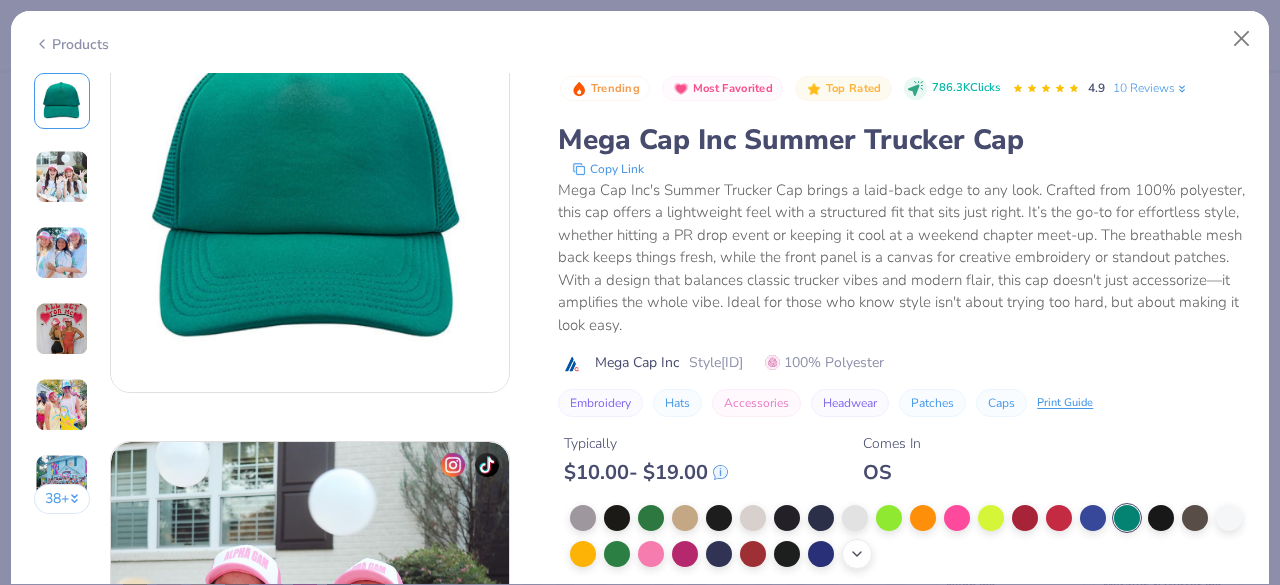 click 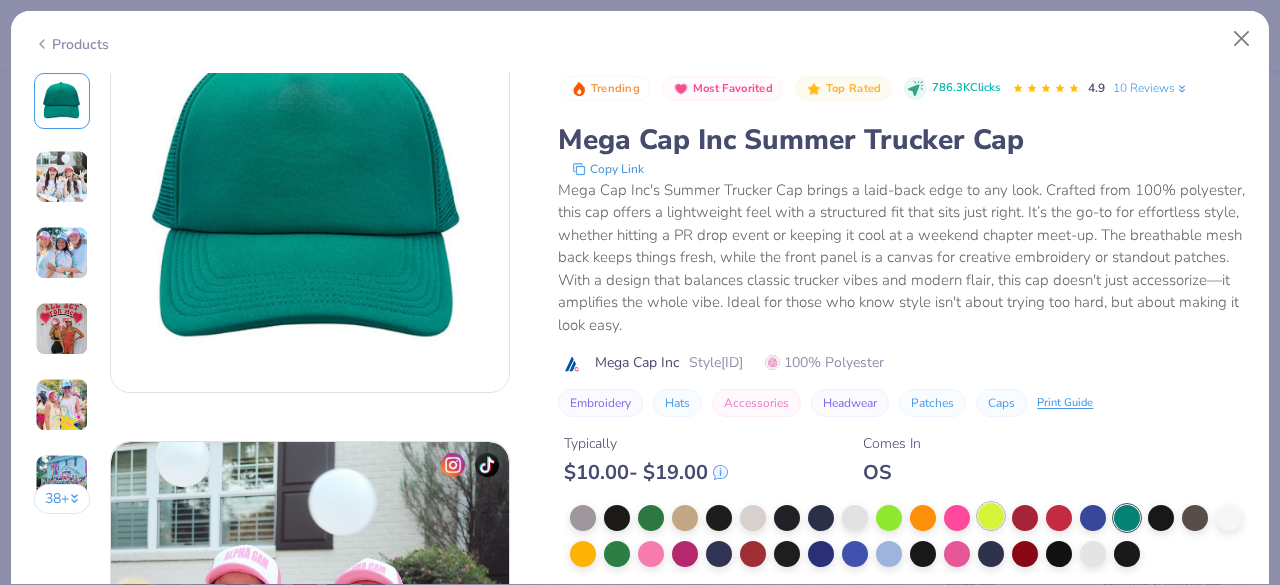 scroll, scrollTop: 198, scrollLeft: 0, axis: vertical 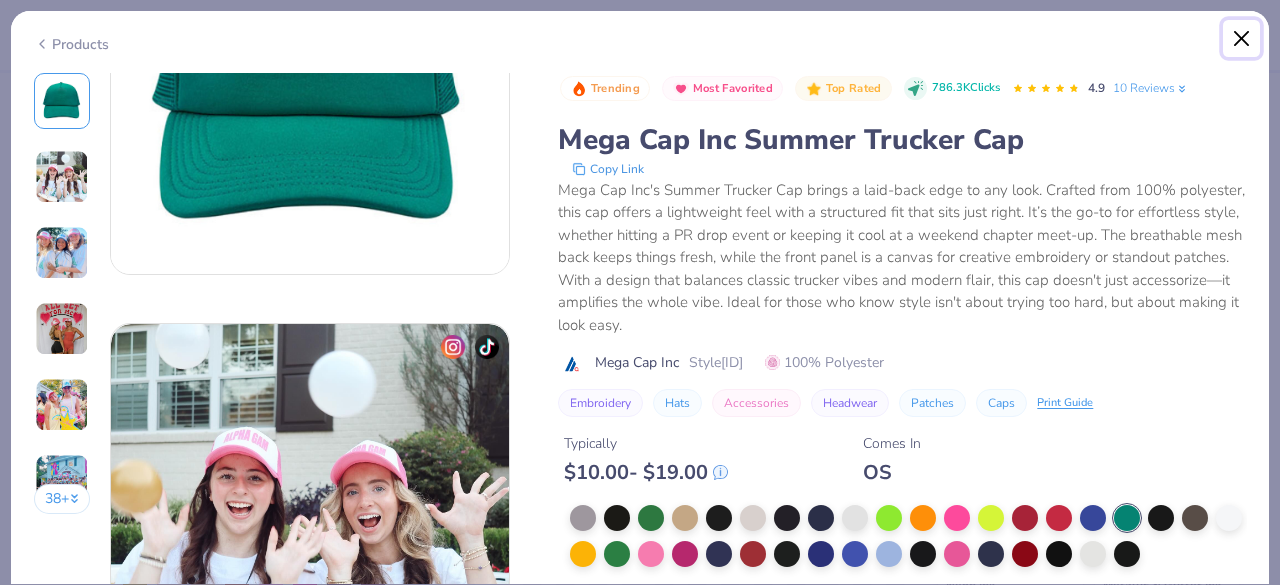click at bounding box center [1242, 39] 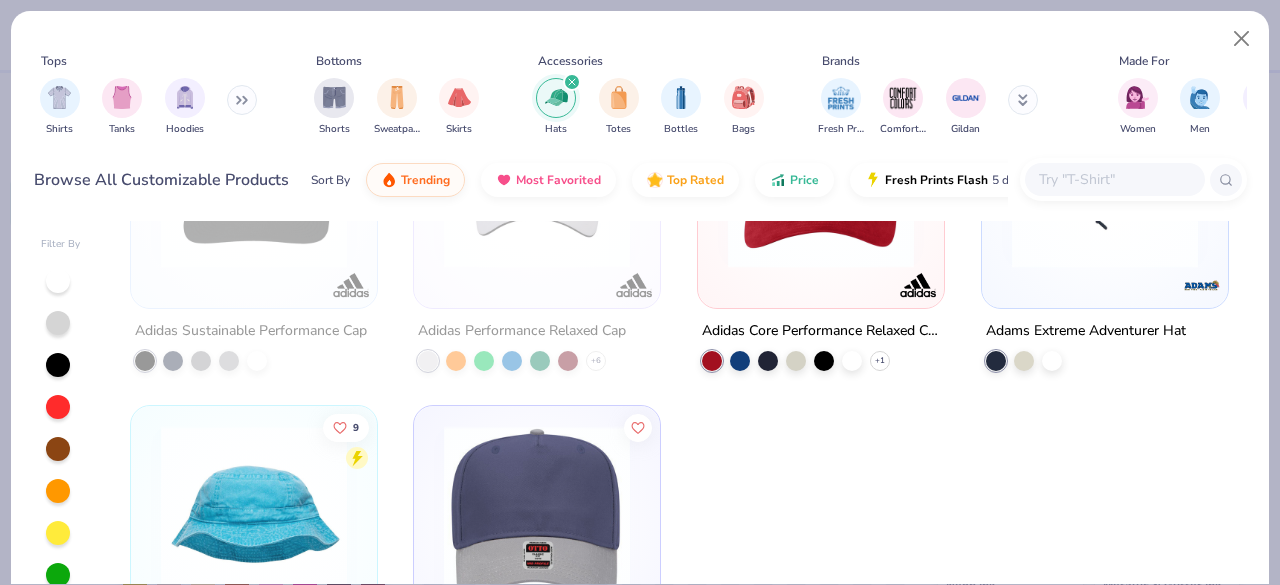 scroll, scrollTop: 7777, scrollLeft: 0, axis: vertical 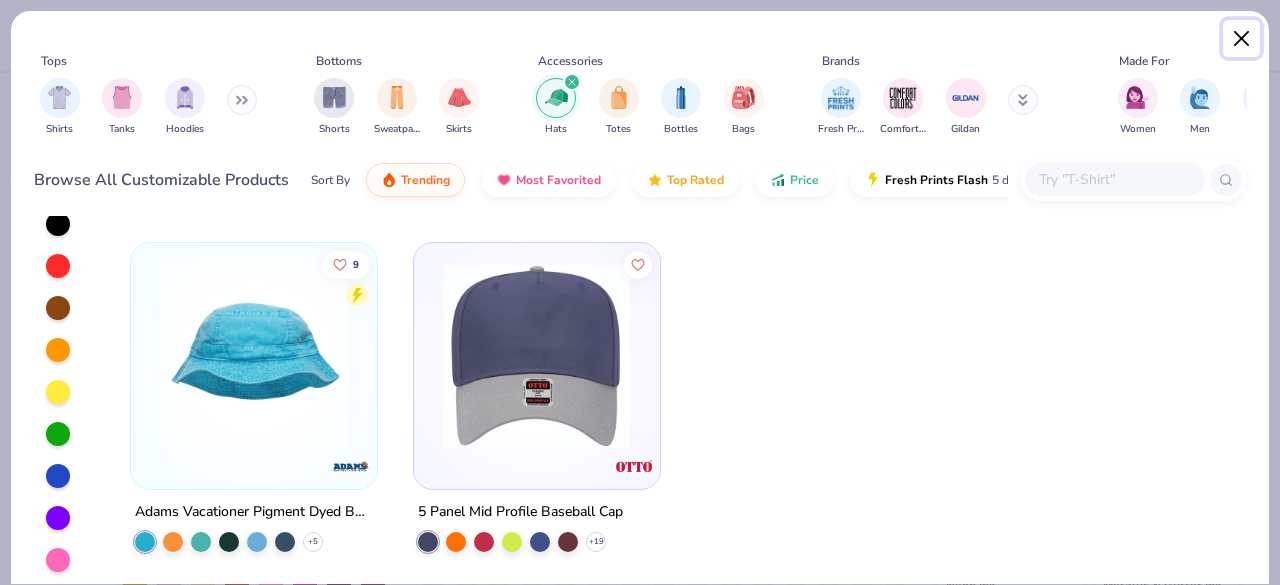 click at bounding box center [1242, 39] 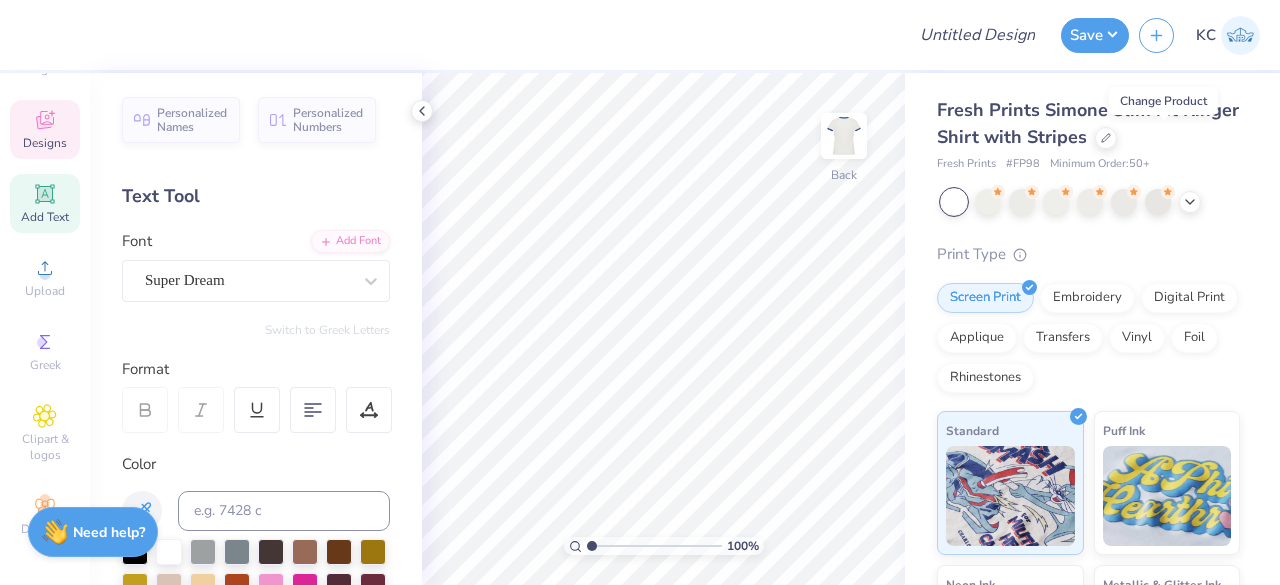 click on "Designs" at bounding box center [45, 129] 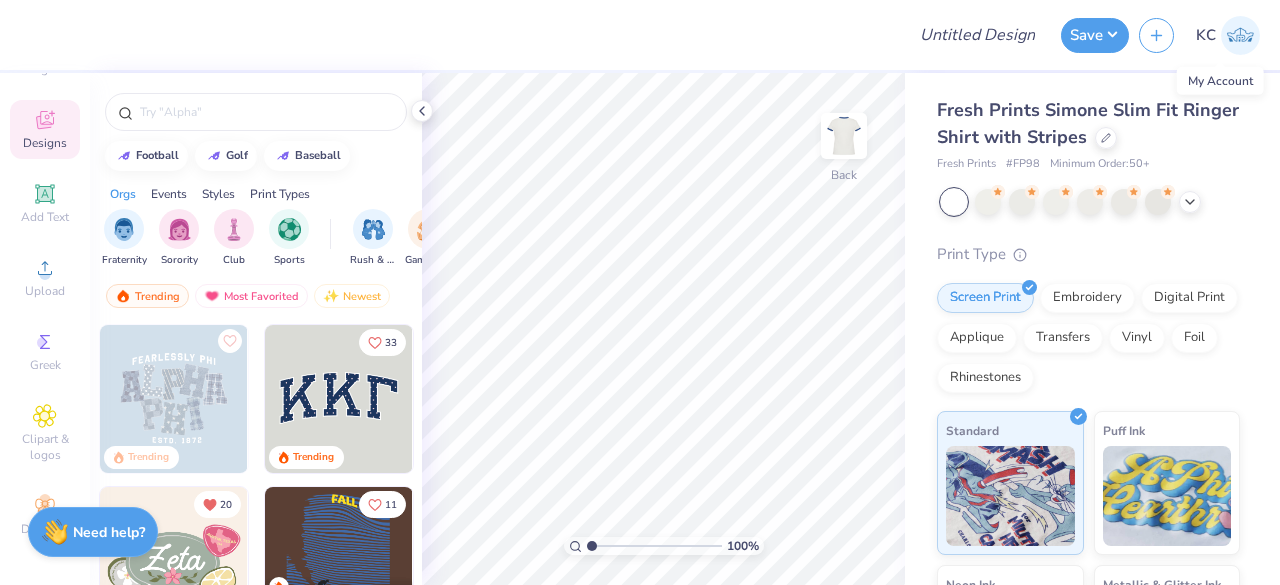 click at bounding box center (1240, 35) 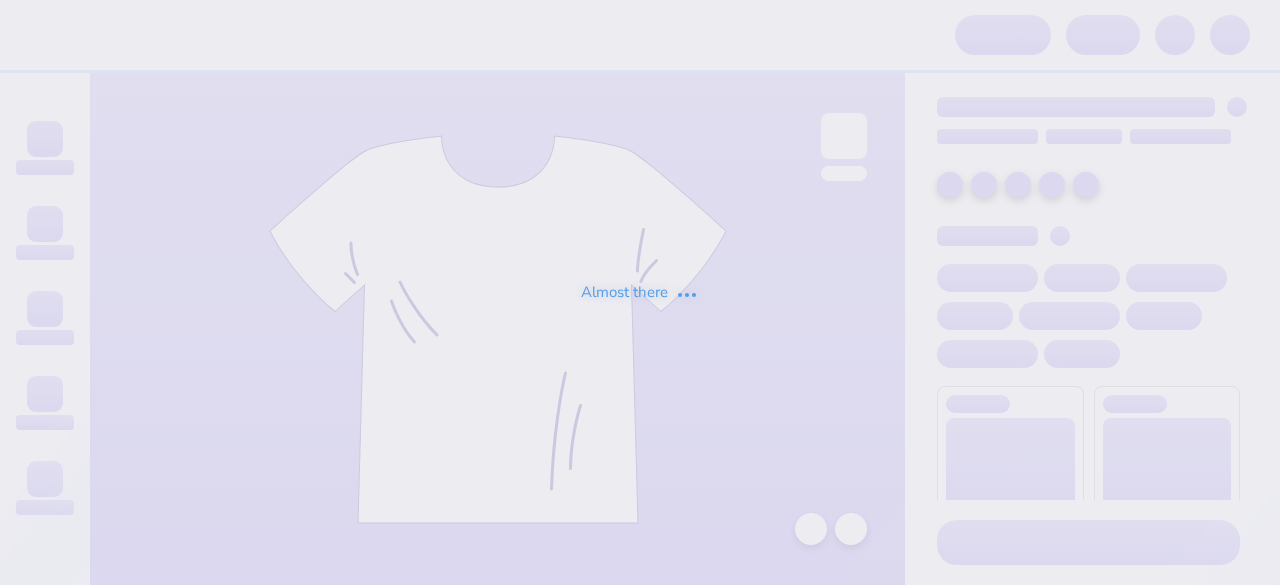 scroll, scrollTop: 0, scrollLeft: 0, axis: both 